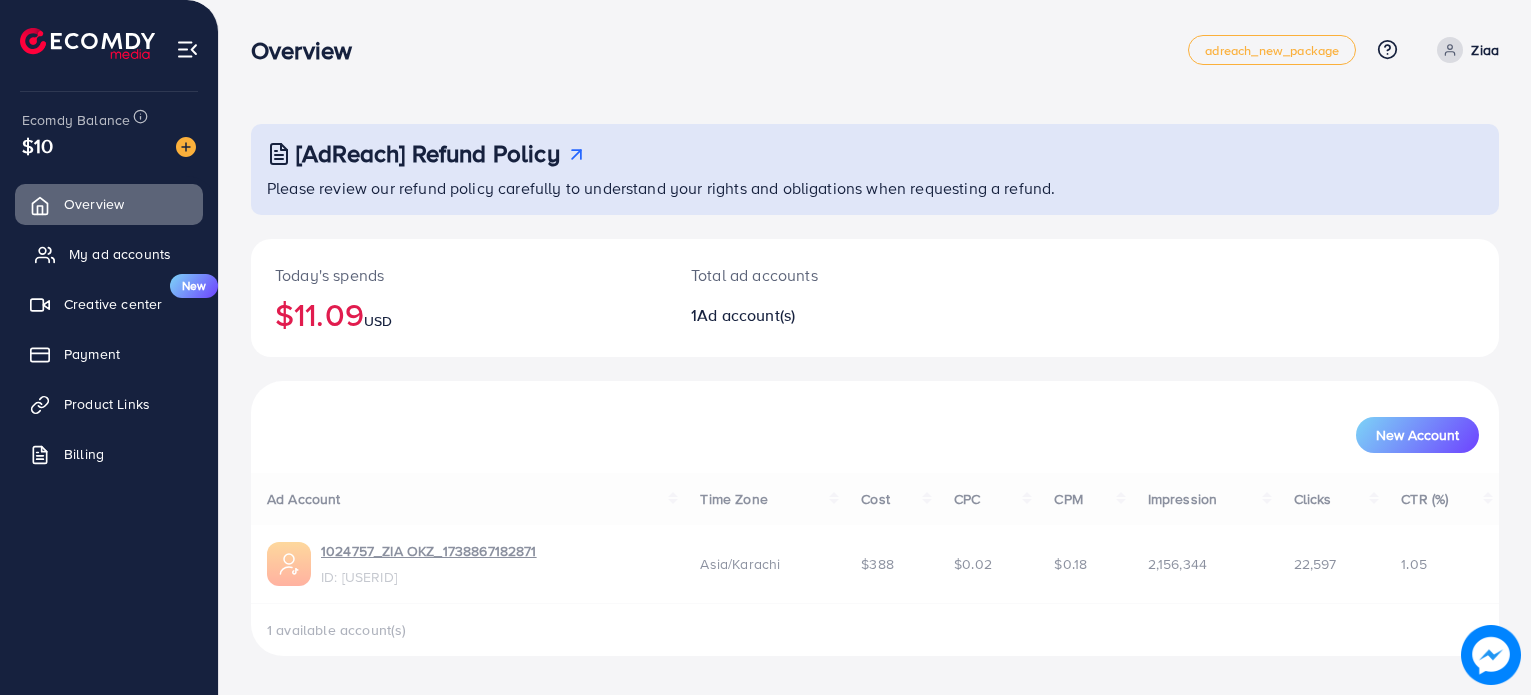 scroll, scrollTop: 0, scrollLeft: 0, axis: both 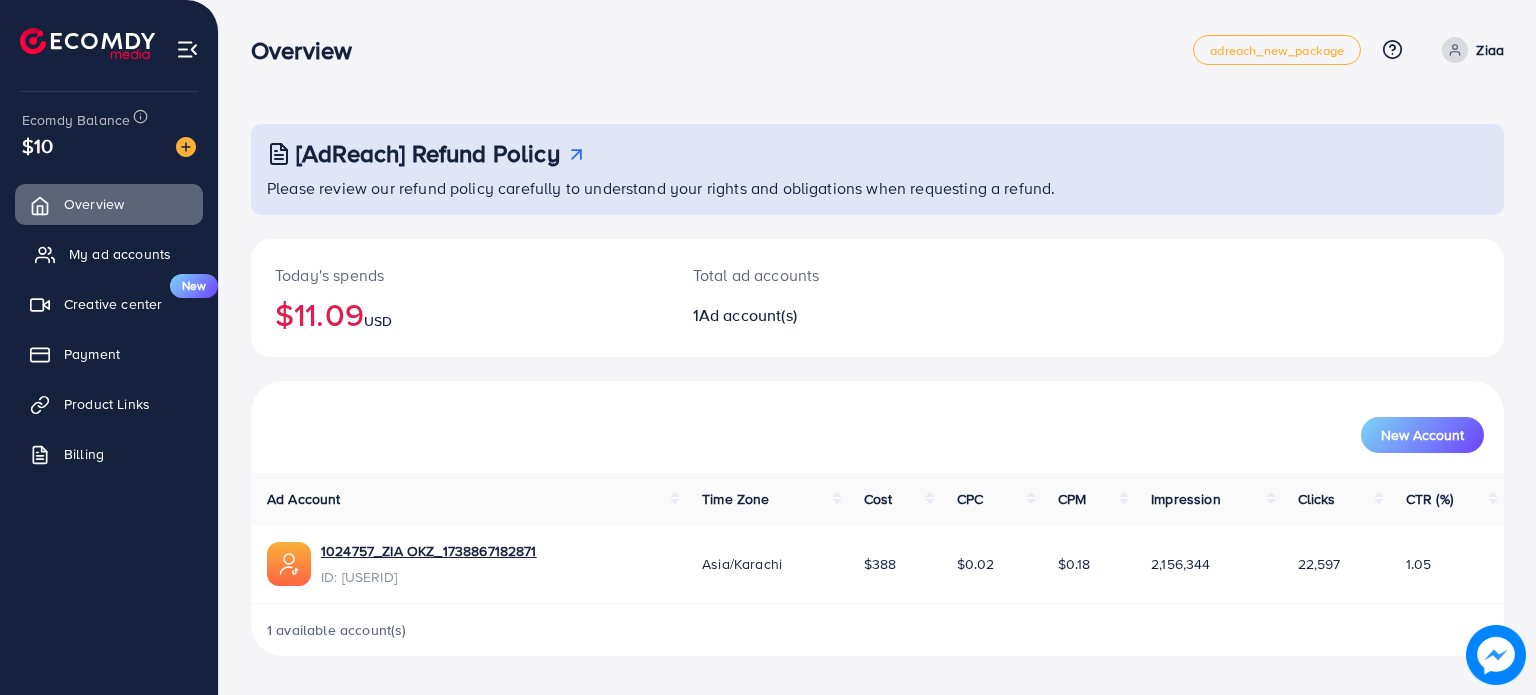 click on "My ad accounts" at bounding box center (120, 254) 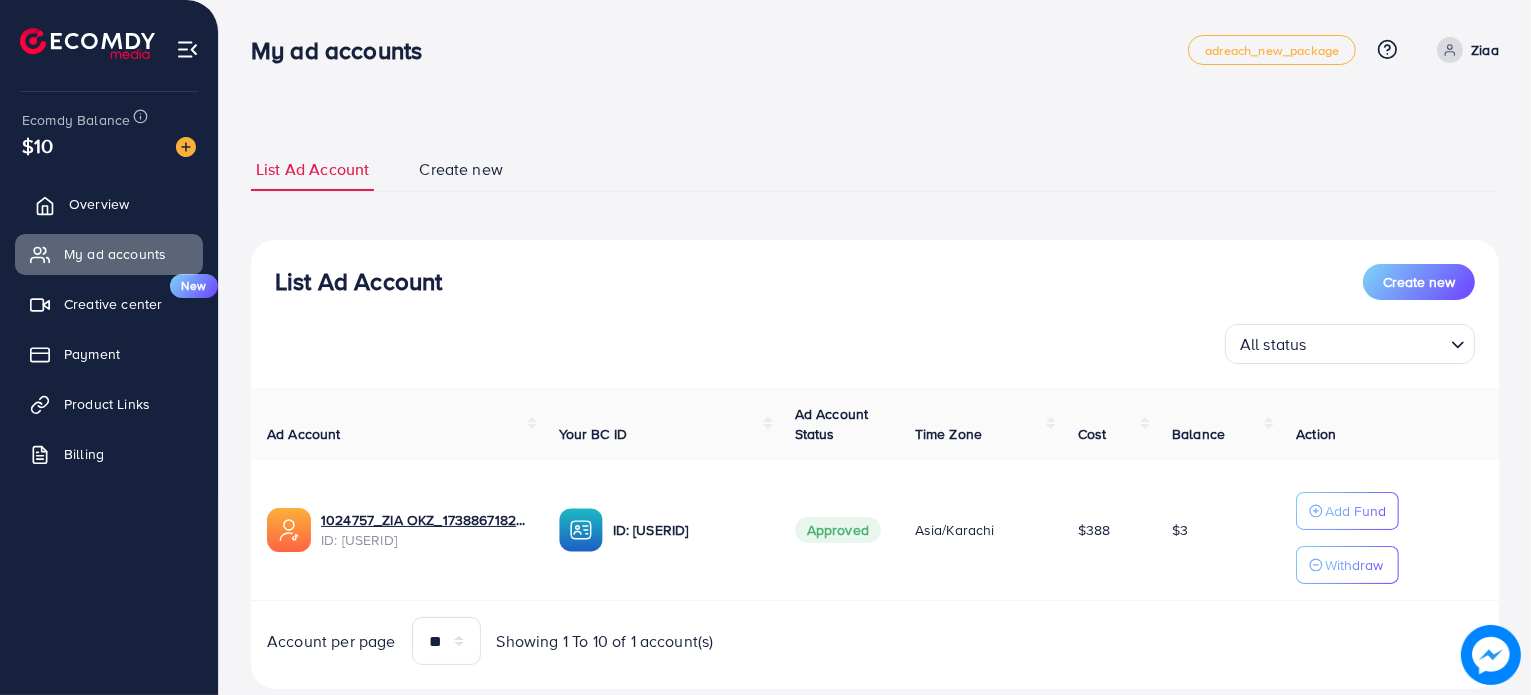 click on "Overview" at bounding box center [109, 204] 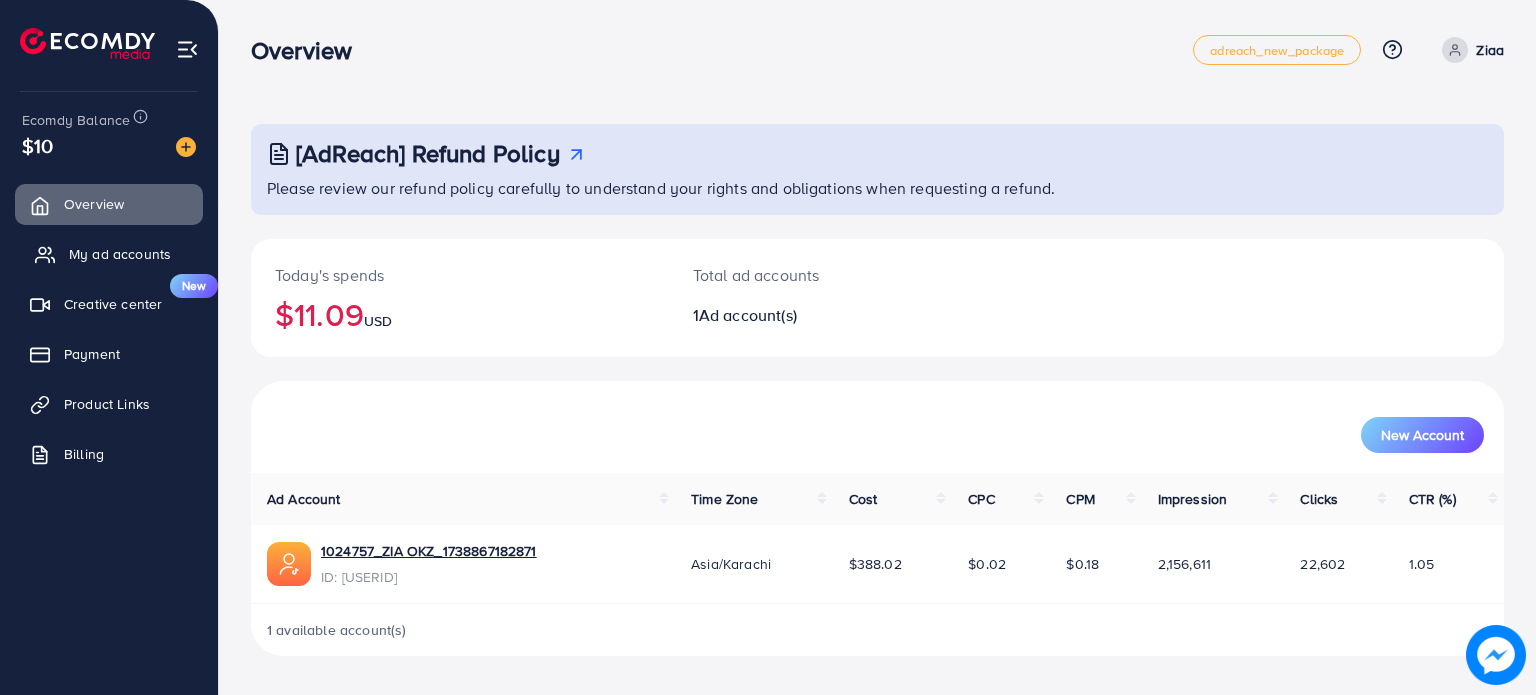 click on "My ad accounts" at bounding box center [120, 254] 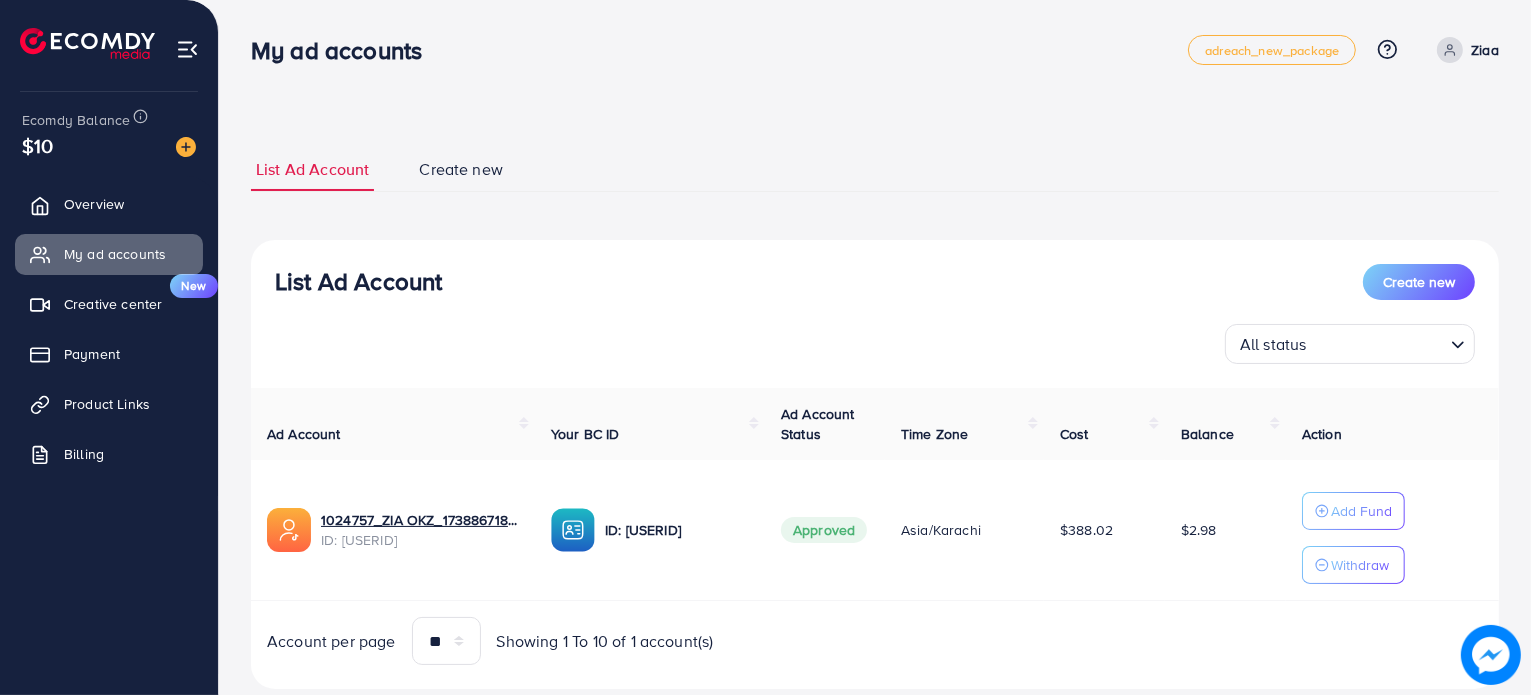 click on "Overview My ad accounts Creative center  New  Payment Product Links Billing" at bounding box center [109, 335] 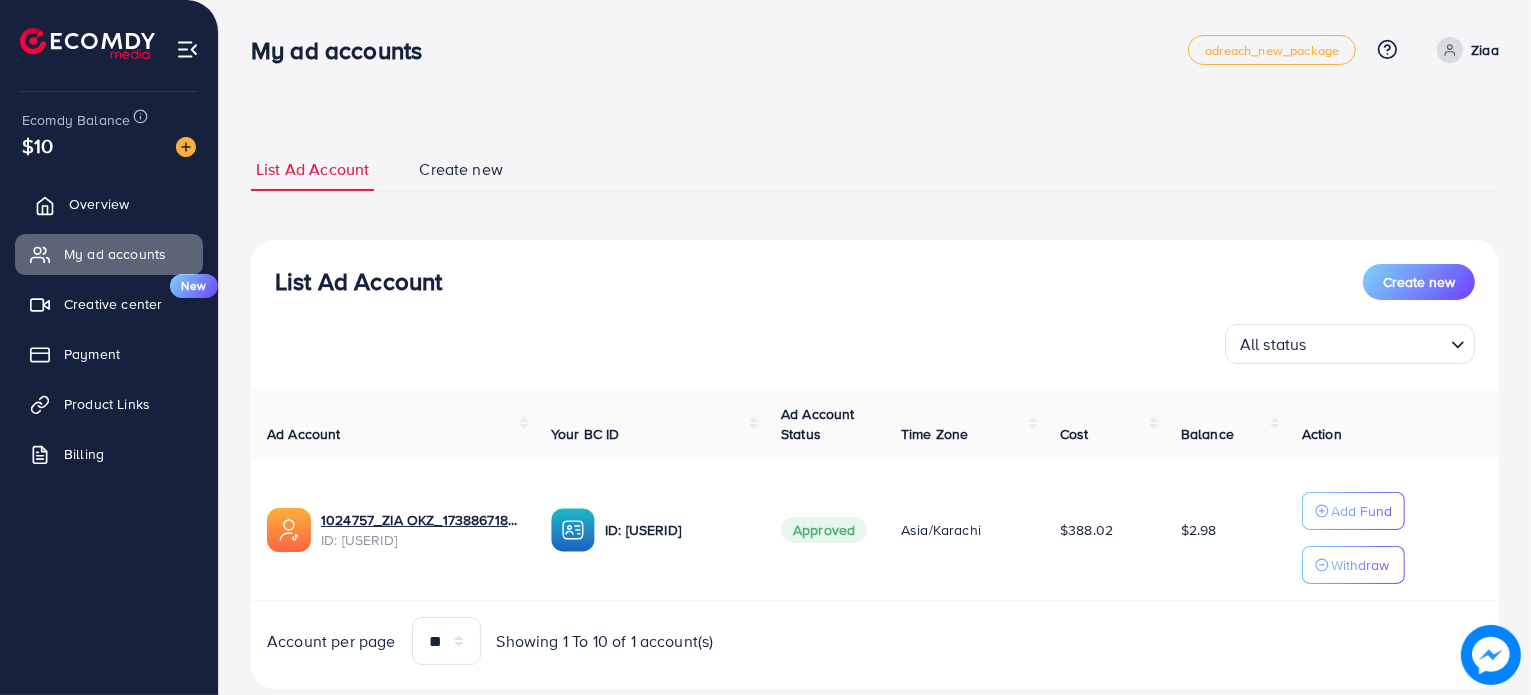 click on "Overview" at bounding box center [99, 204] 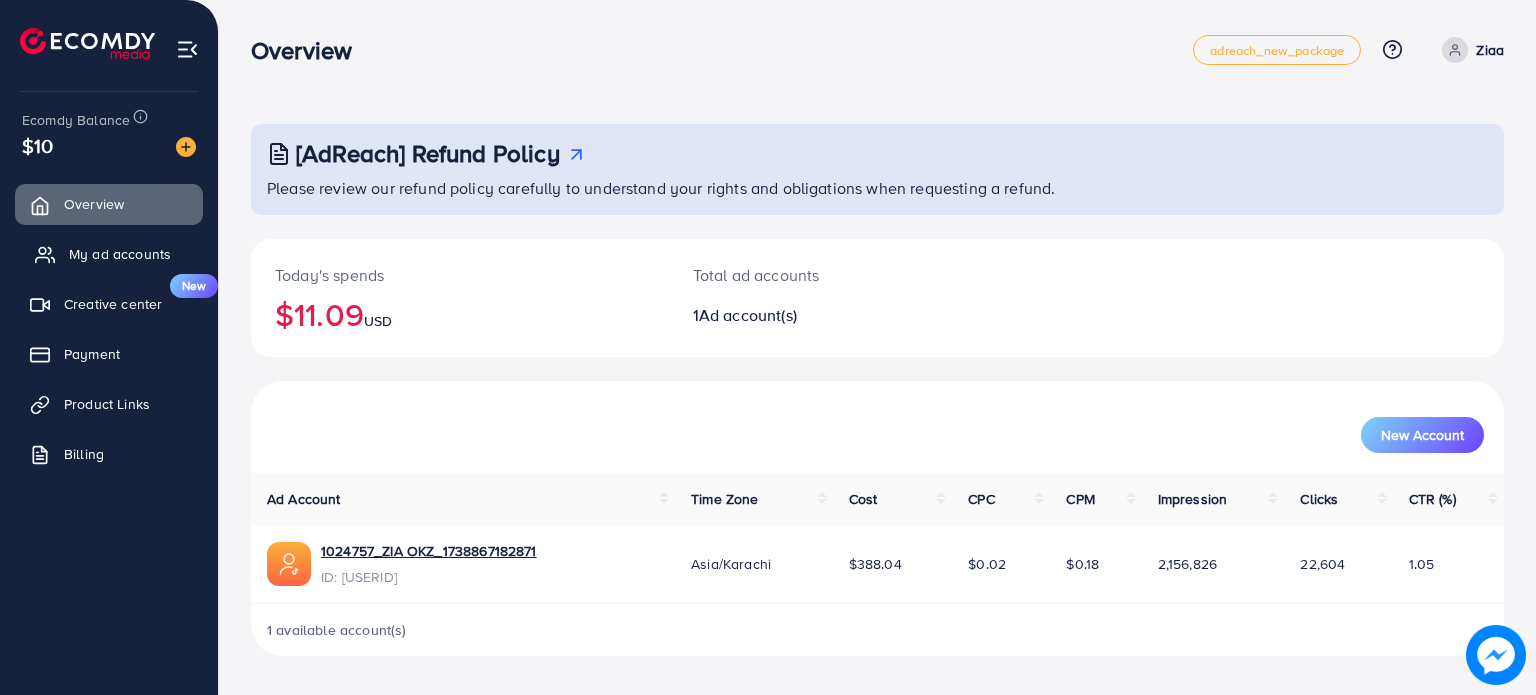 click on "My ad accounts" at bounding box center [120, 254] 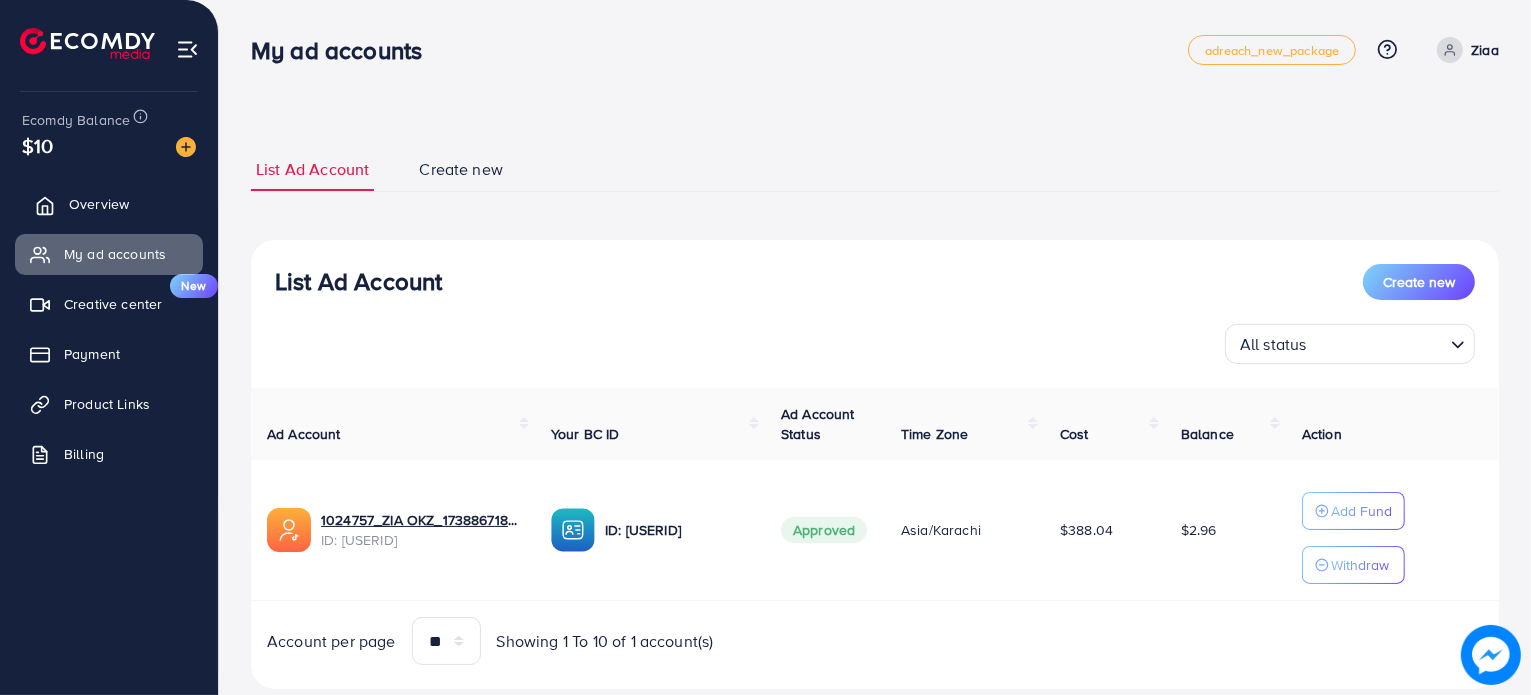 click on "Overview" at bounding box center [109, 204] 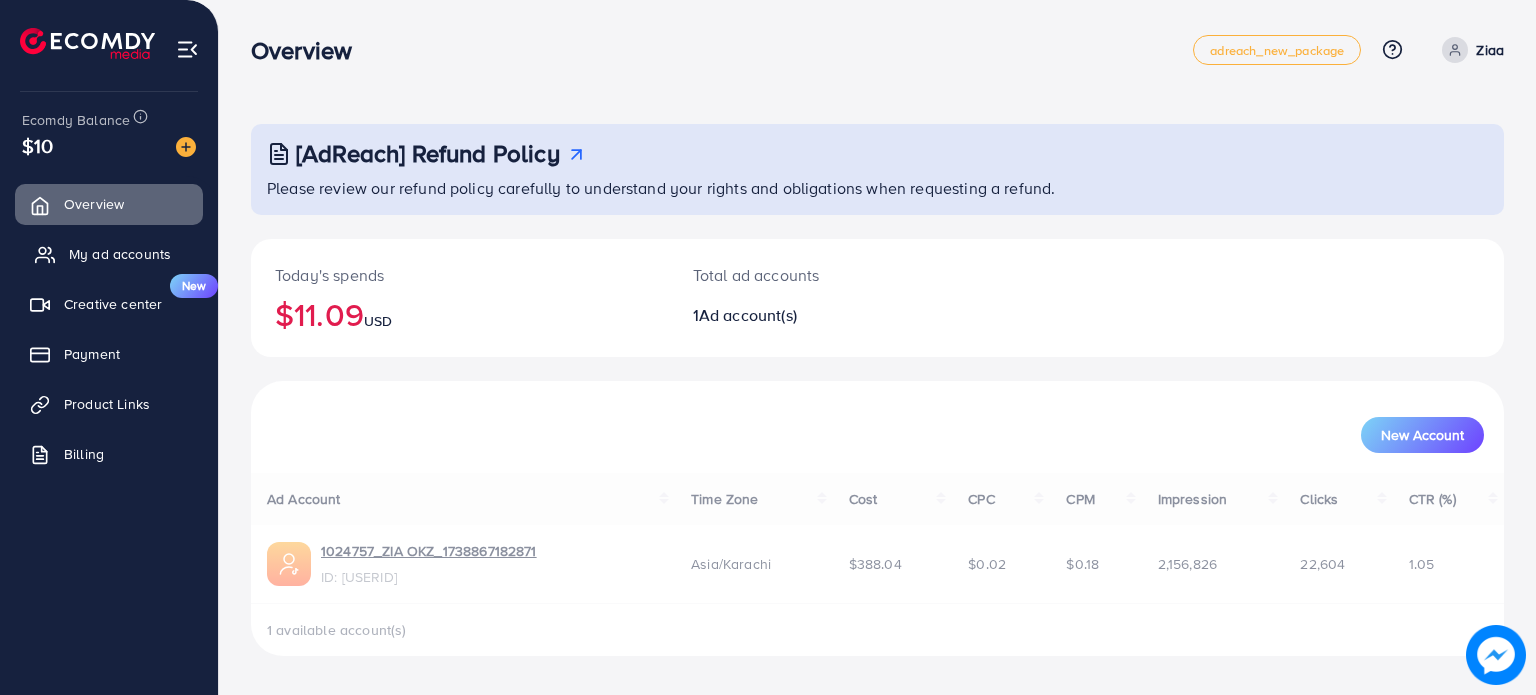 click on "My ad accounts" at bounding box center (120, 254) 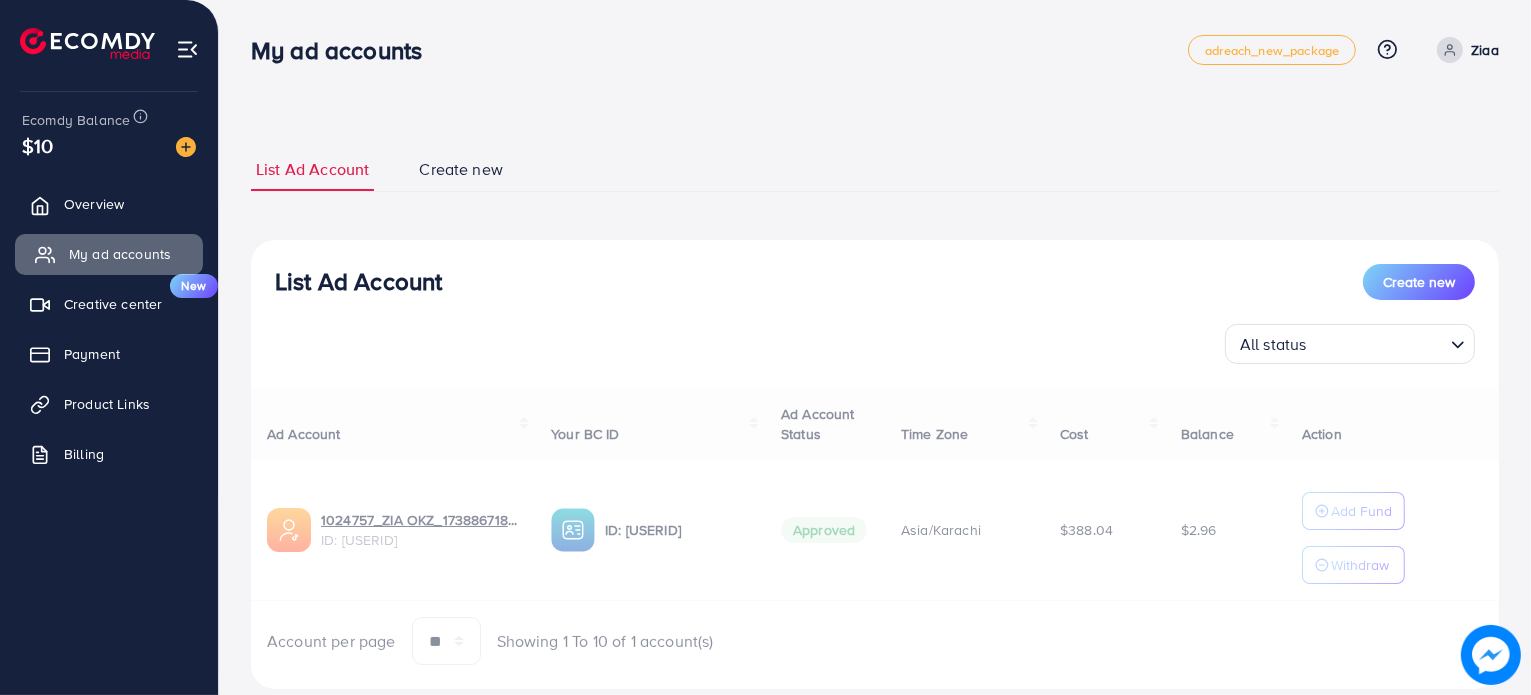 click on "My ad accounts" at bounding box center (120, 254) 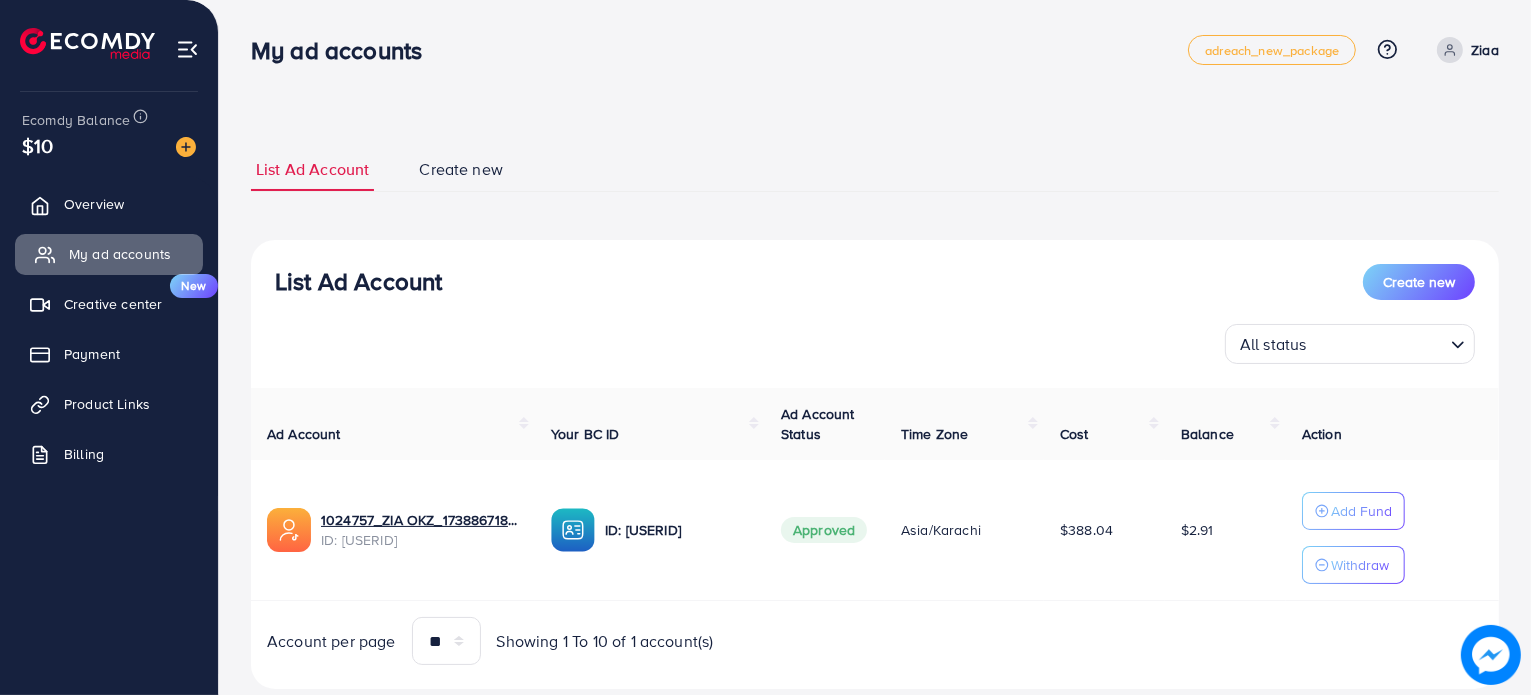 click on "My ad accounts" at bounding box center [120, 254] 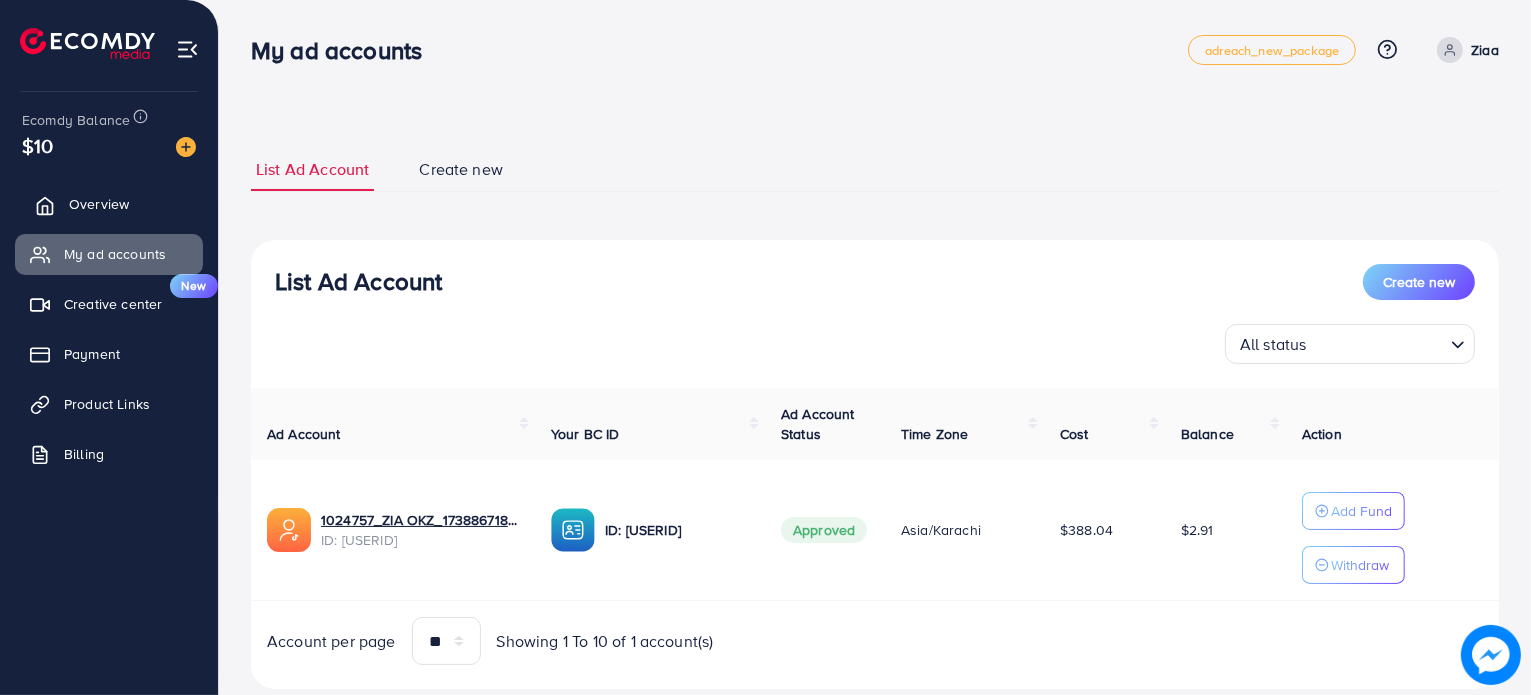 click on "Overview" at bounding box center [99, 204] 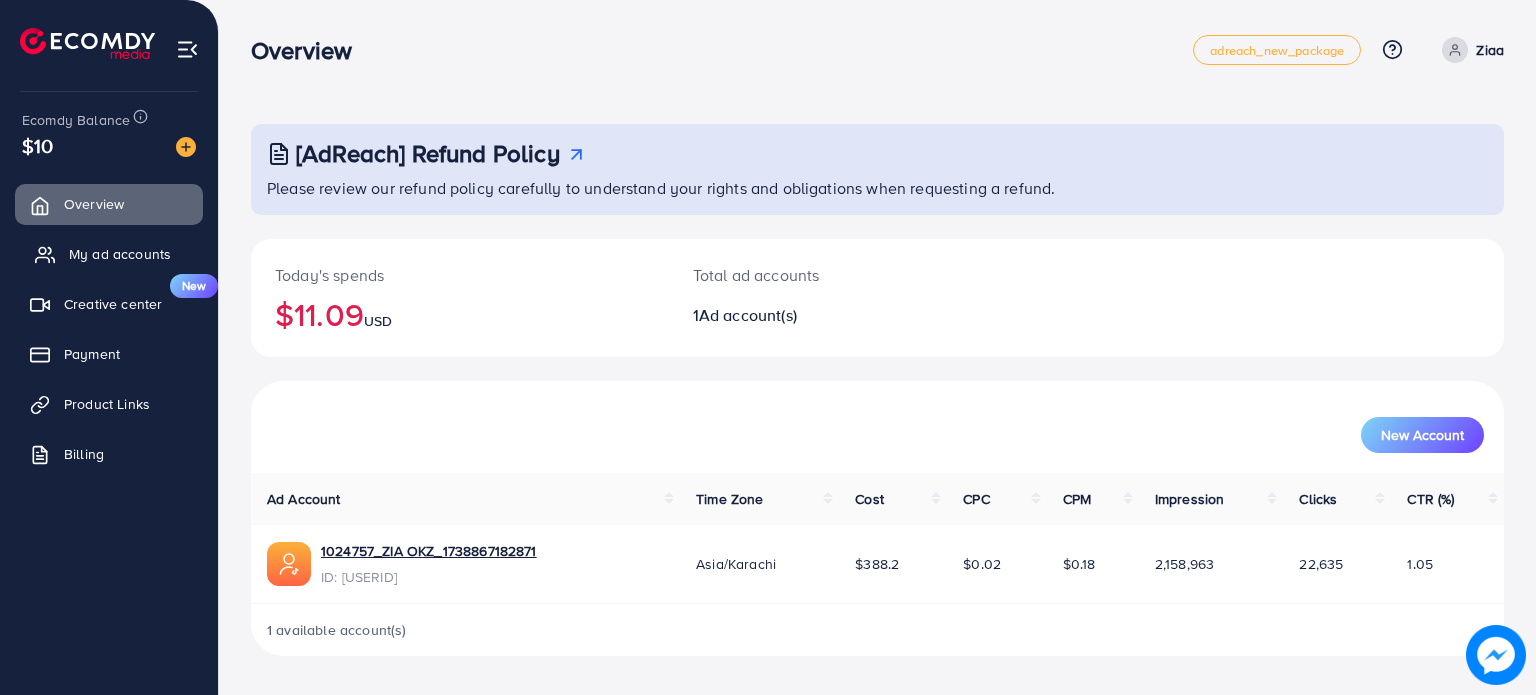 click on "My ad accounts" at bounding box center [120, 254] 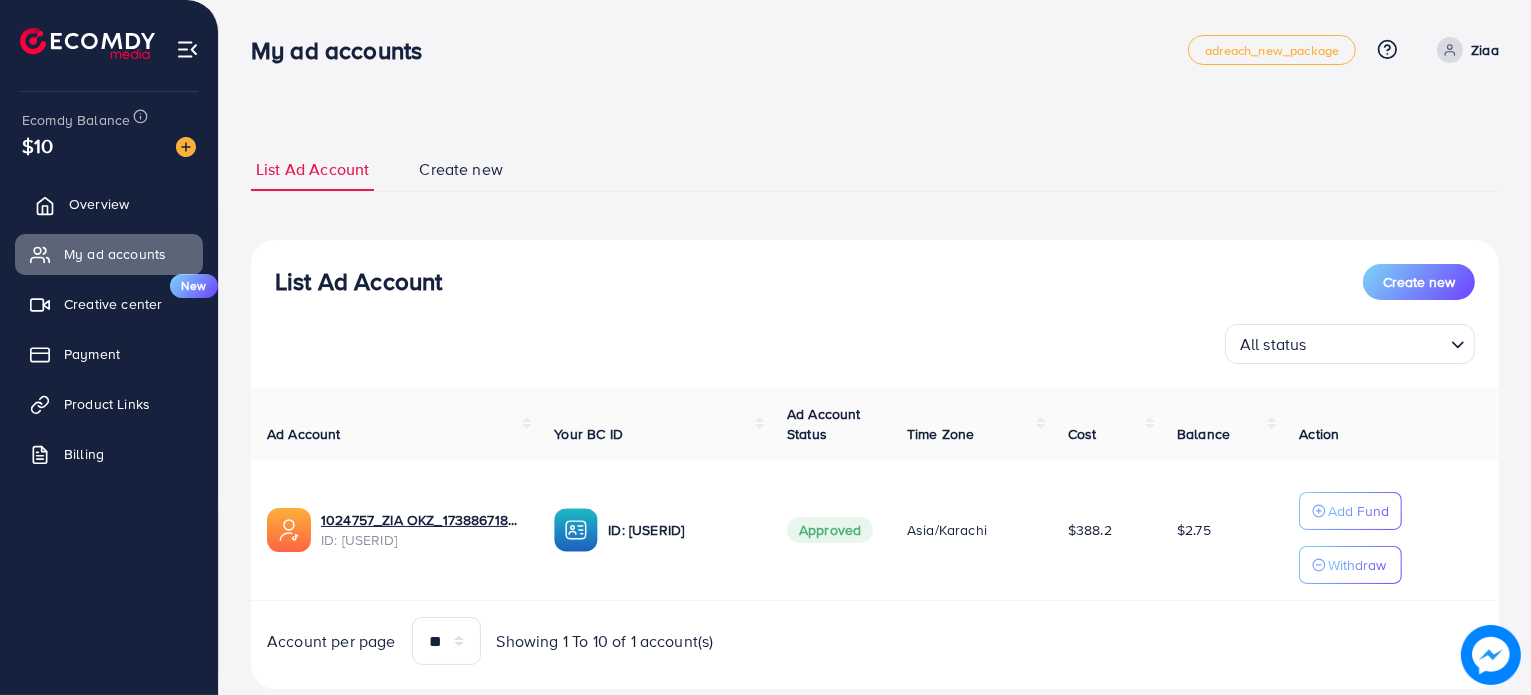 click on "Overview" at bounding box center (99, 204) 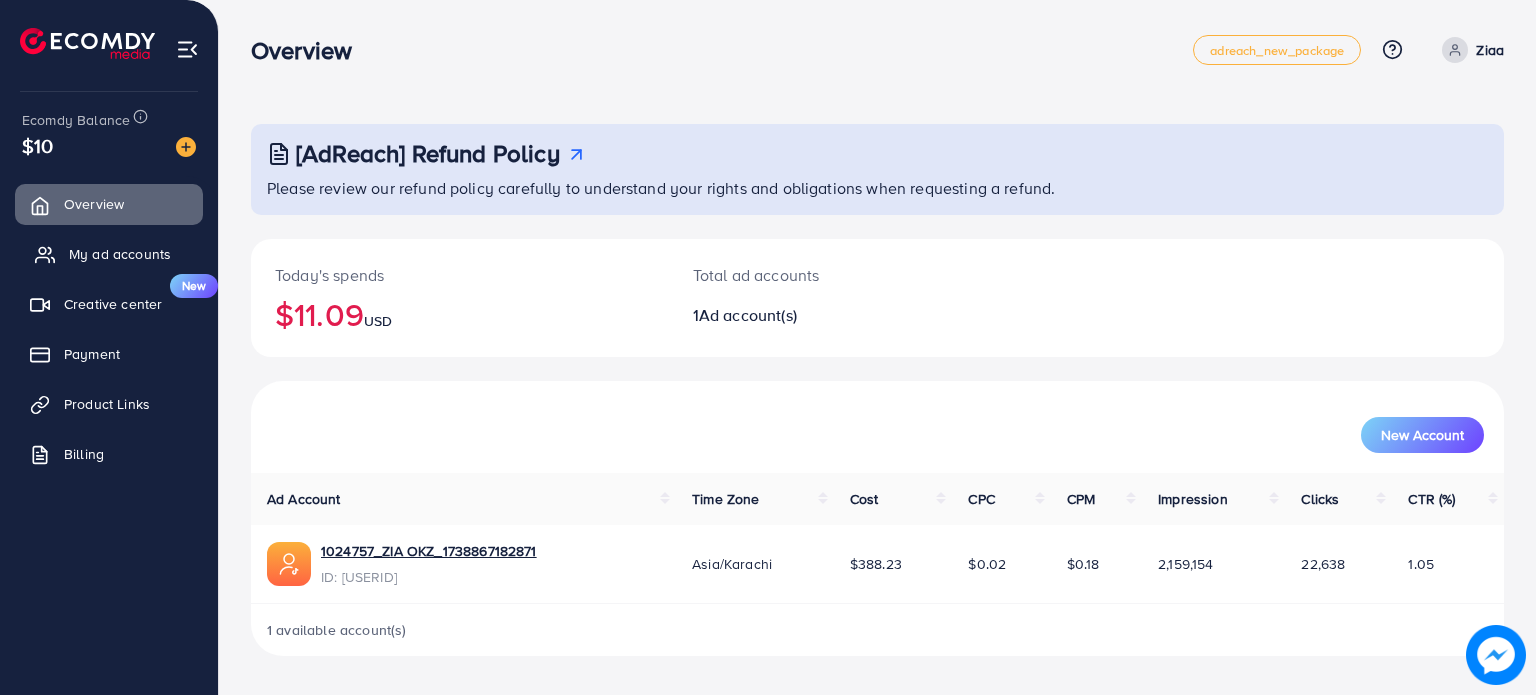 click on "My ad accounts" at bounding box center [120, 254] 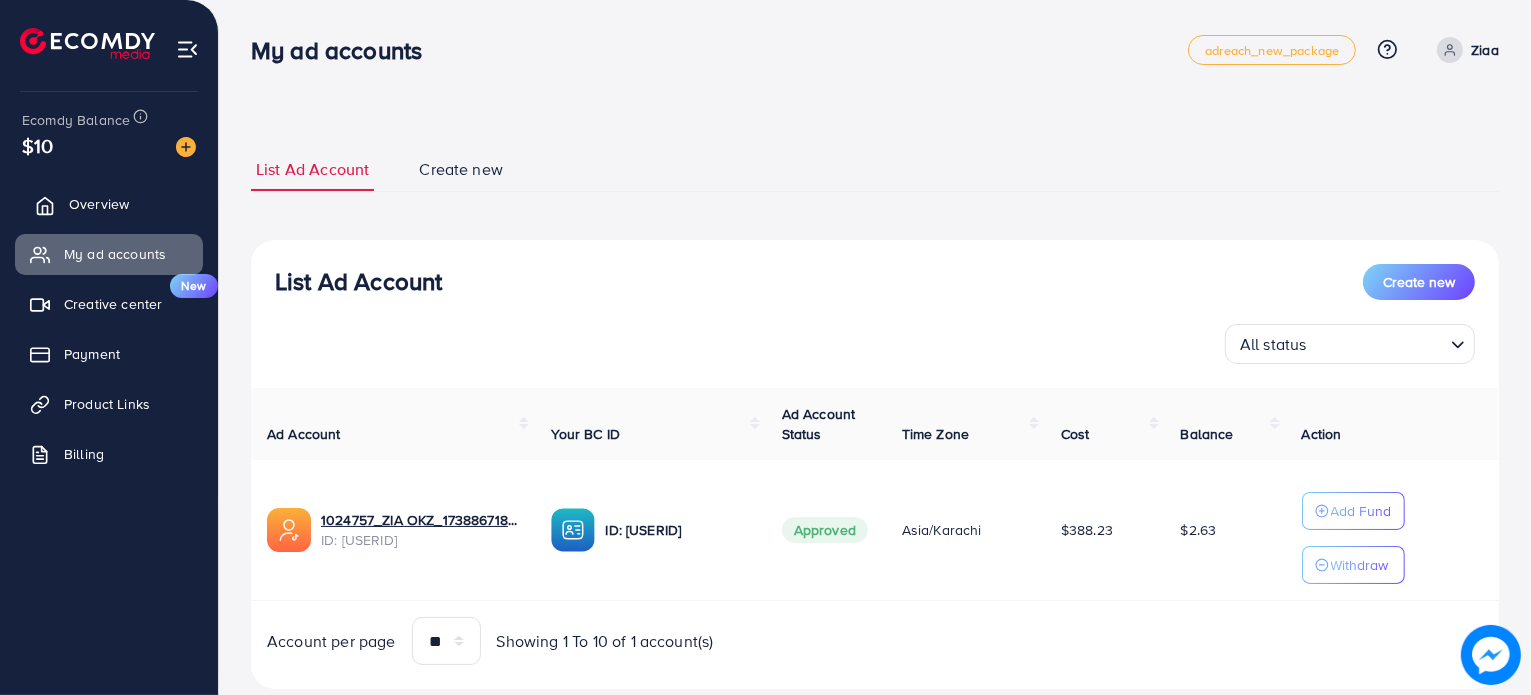click on "Overview" at bounding box center [99, 204] 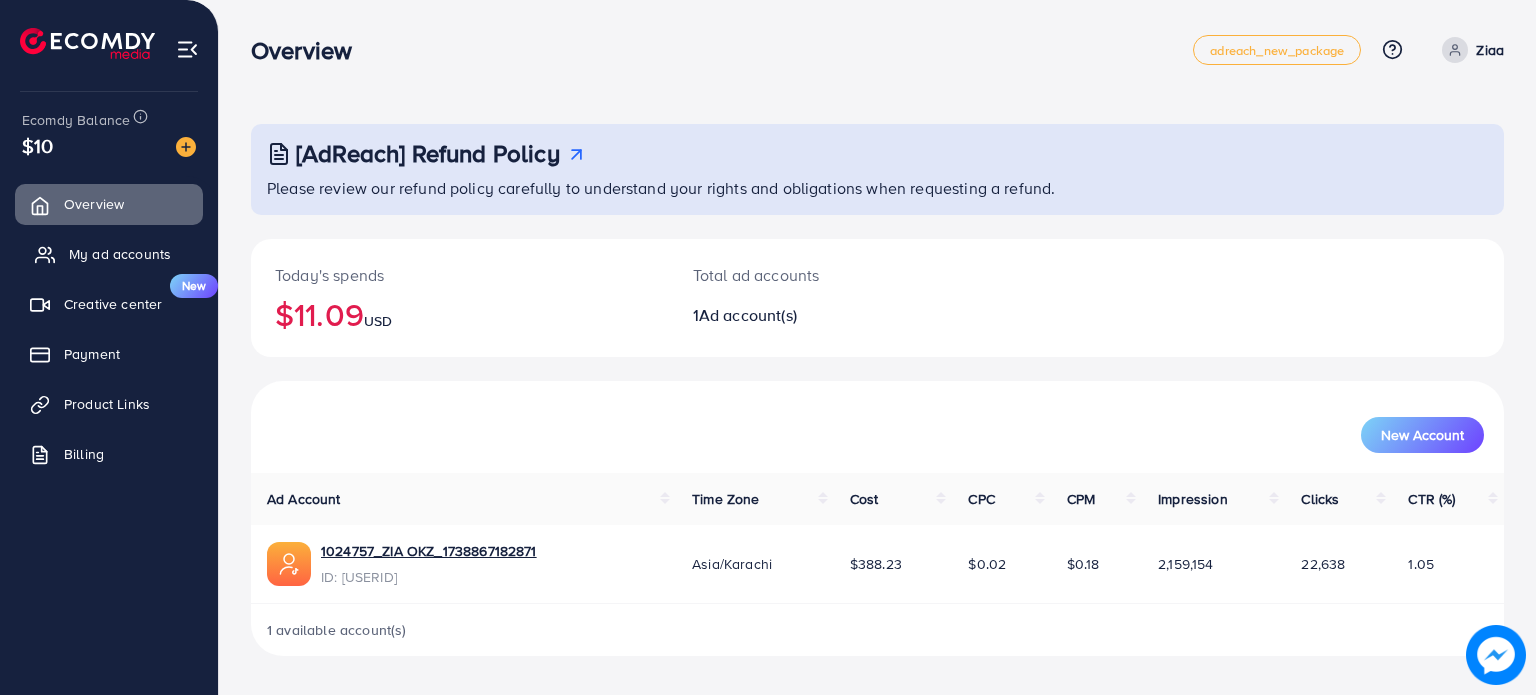 click on "My ad accounts" at bounding box center (120, 254) 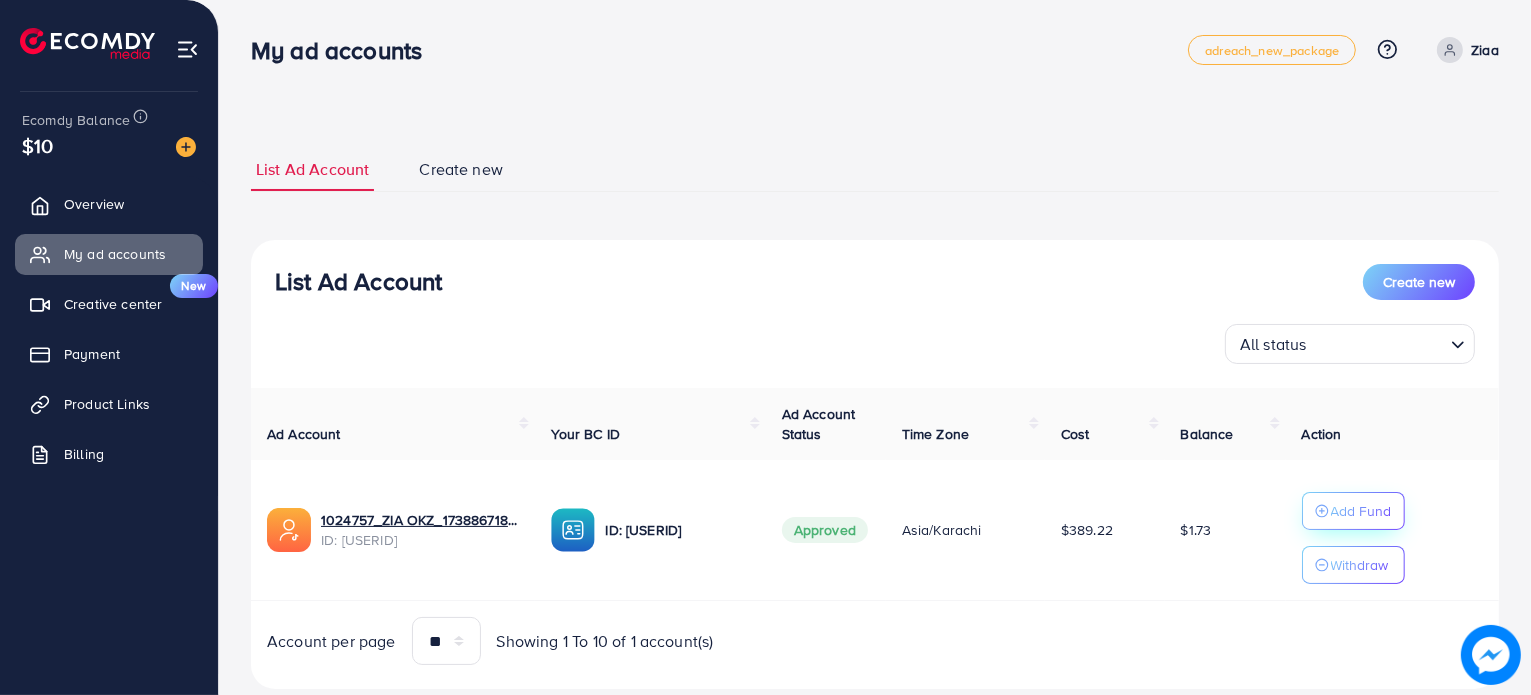 click on "Add Fund" at bounding box center (1361, 511) 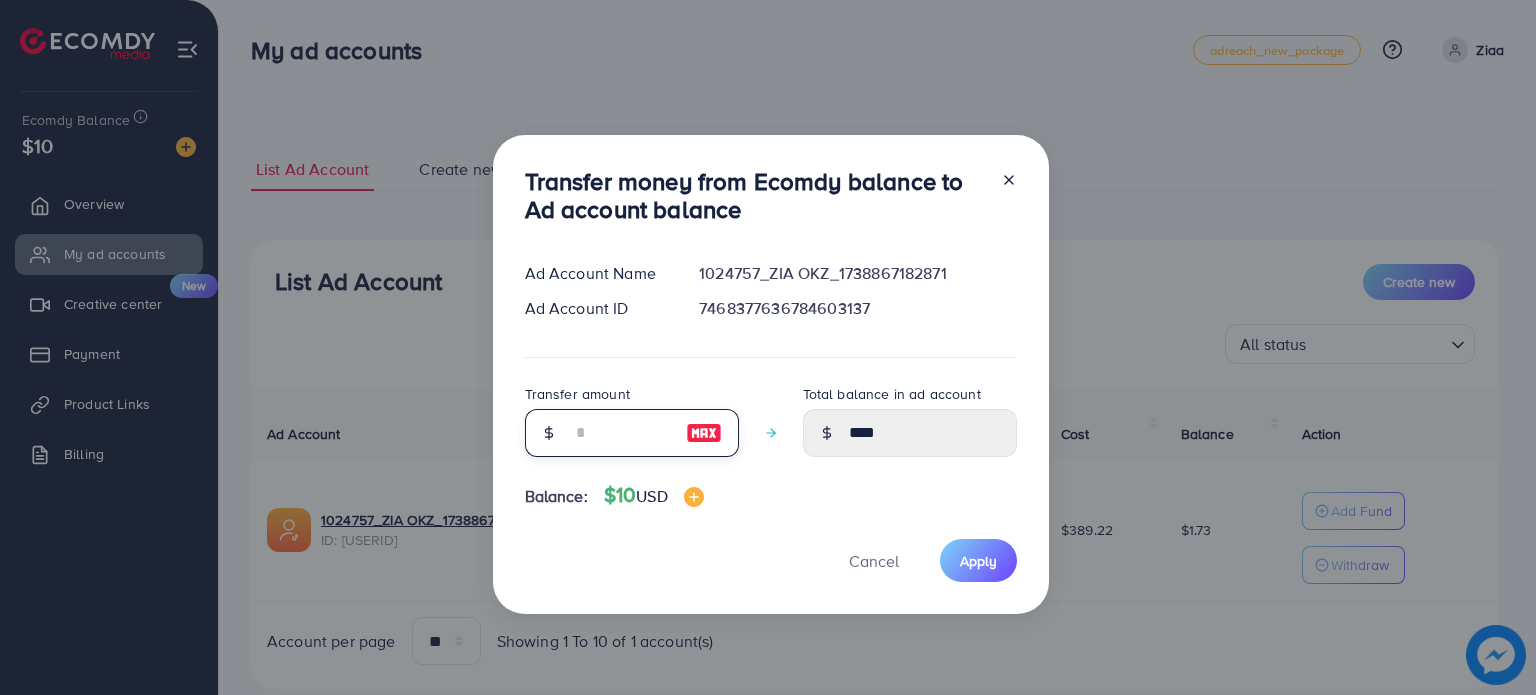 click at bounding box center (621, 433) 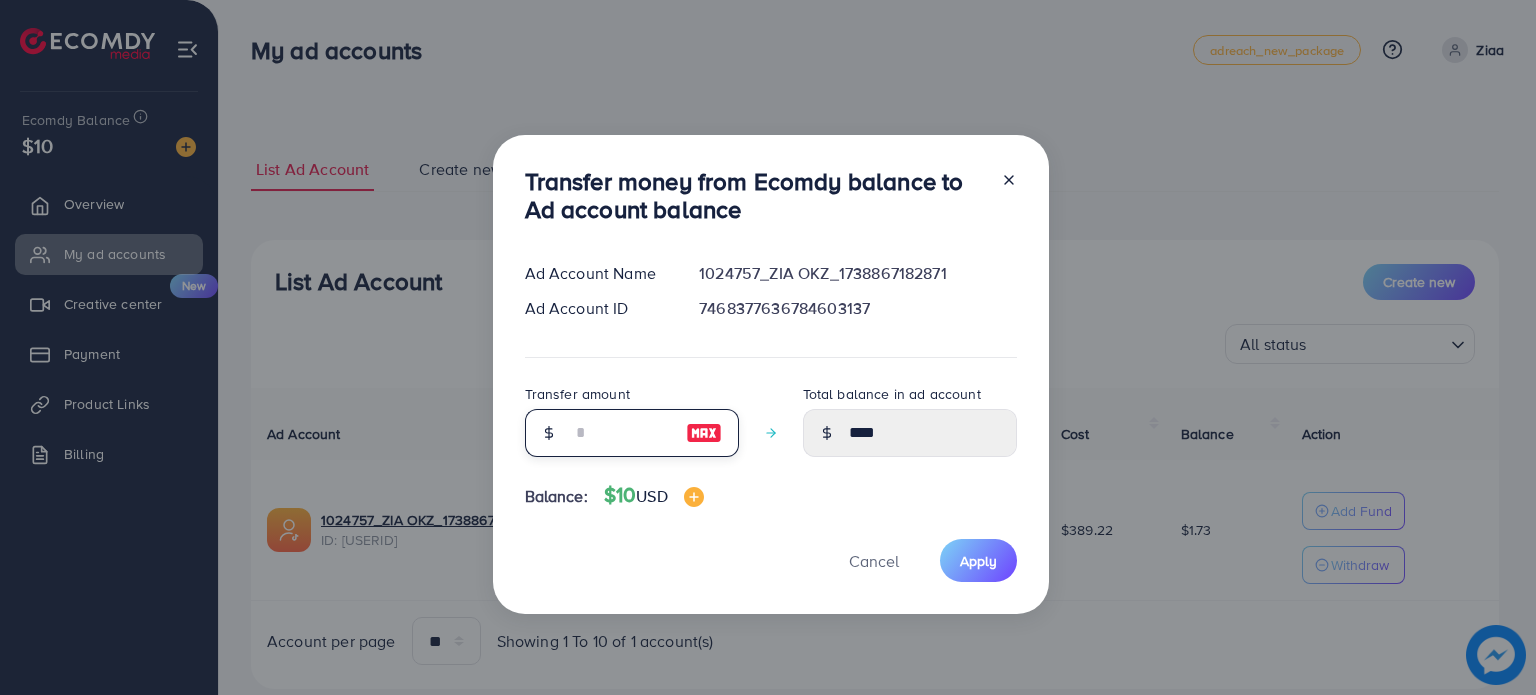 type on "*" 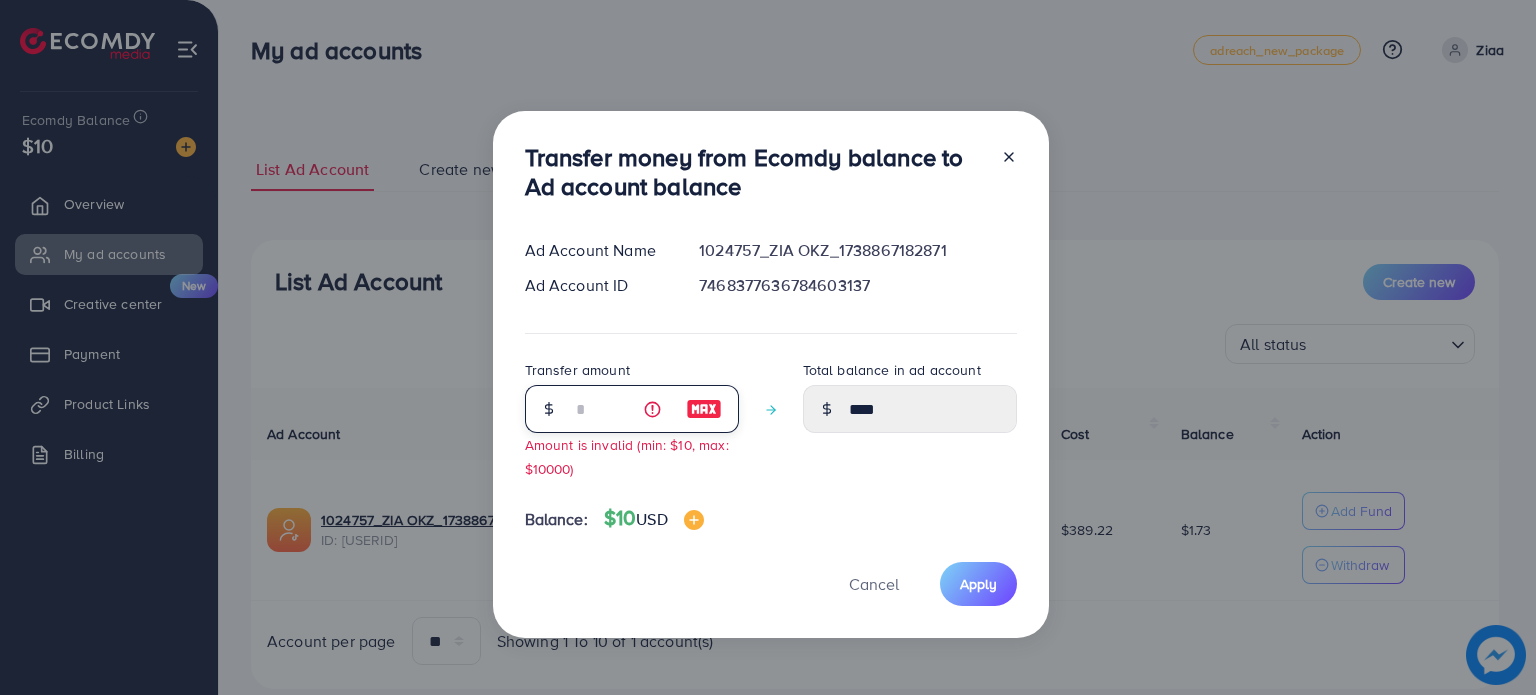 type on "**" 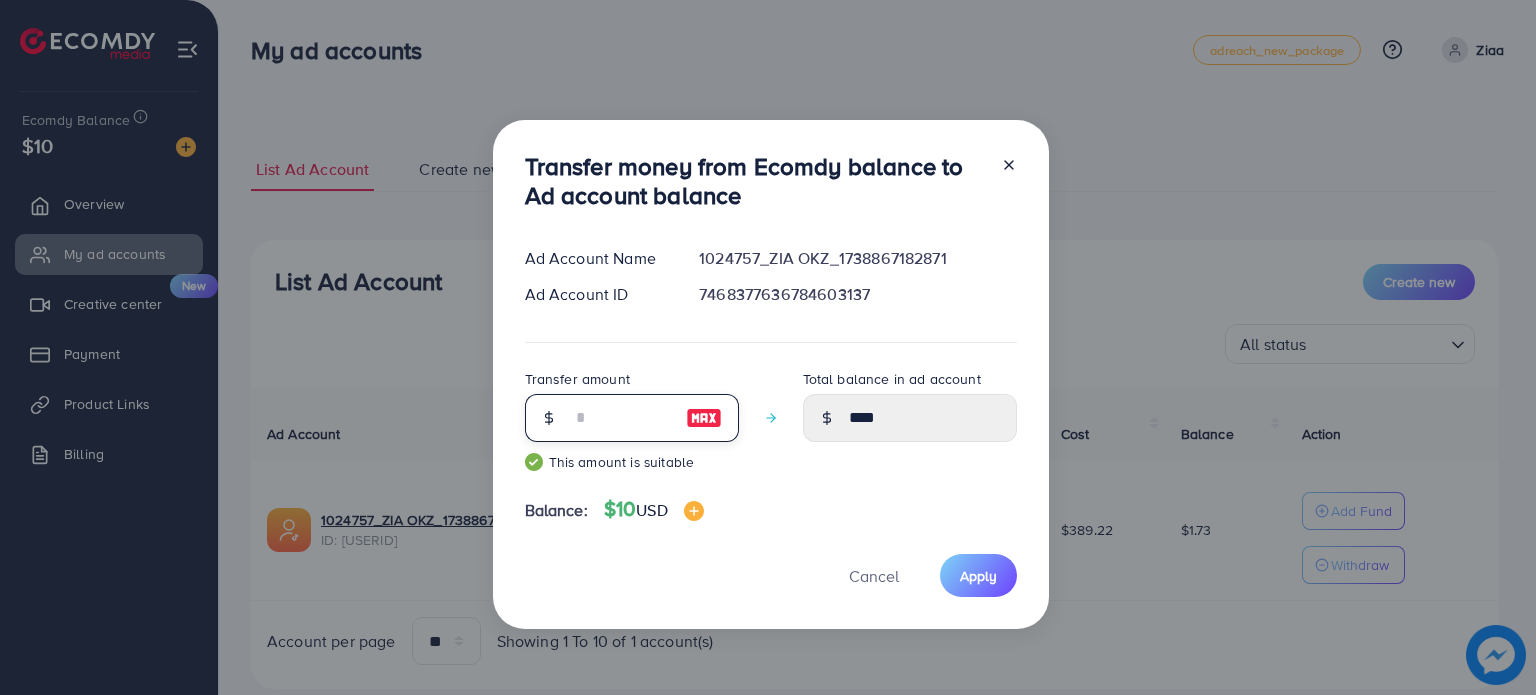 type on "*****" 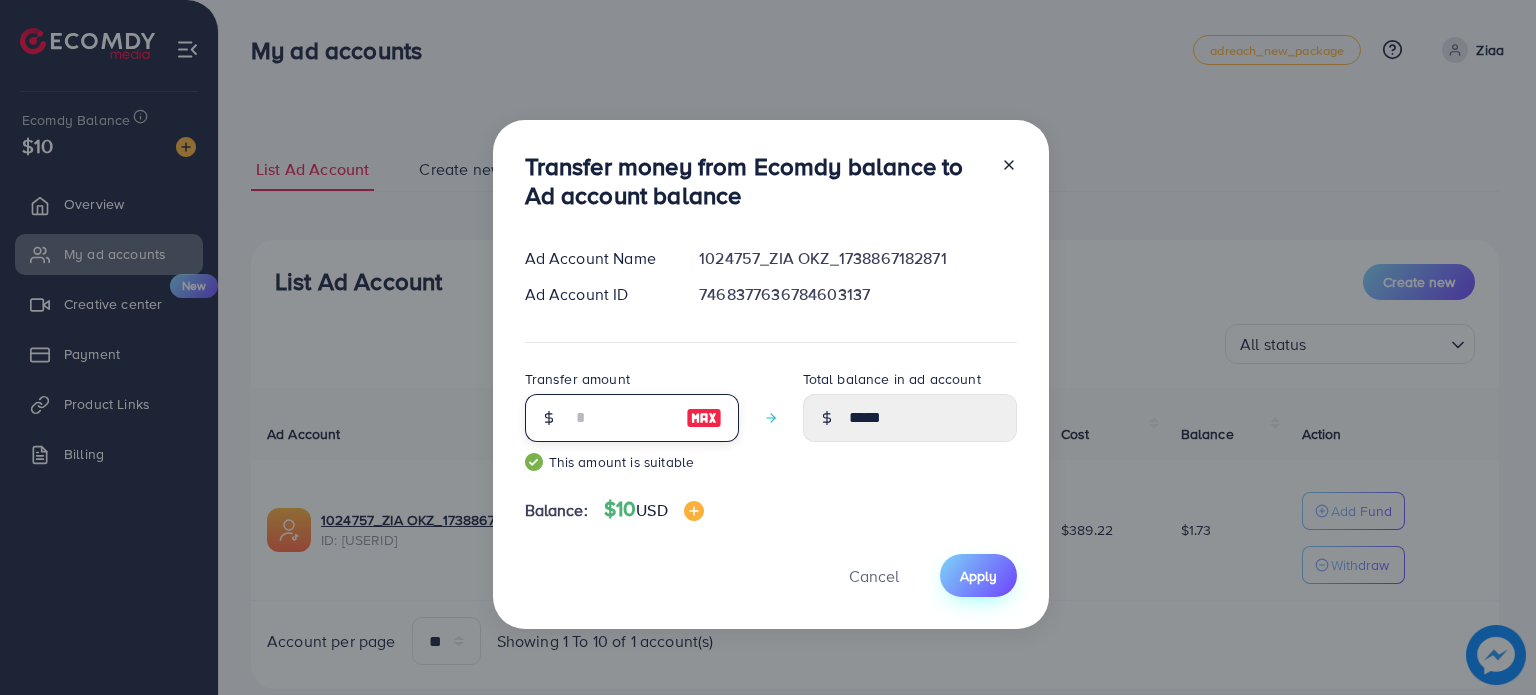 type on "**" 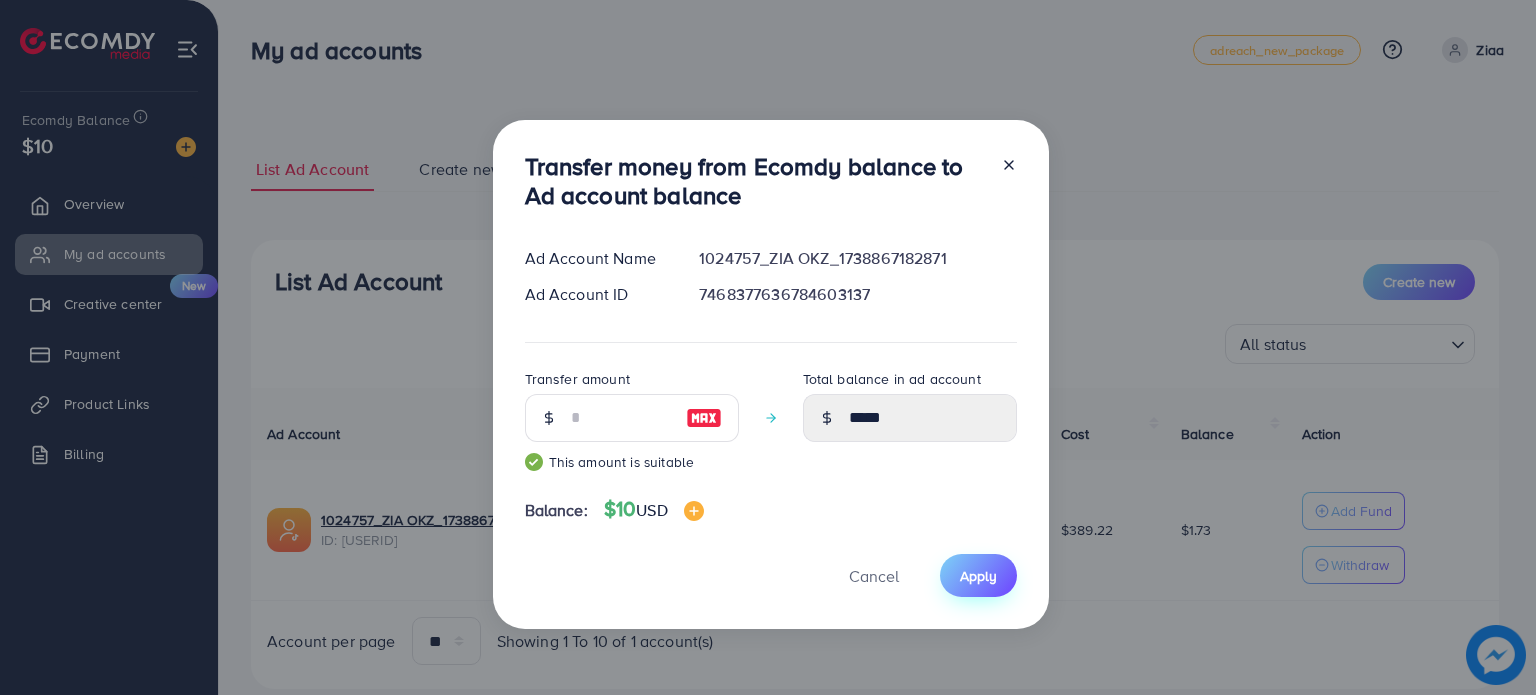 click on "Apply" at bounding box center (978, 576) 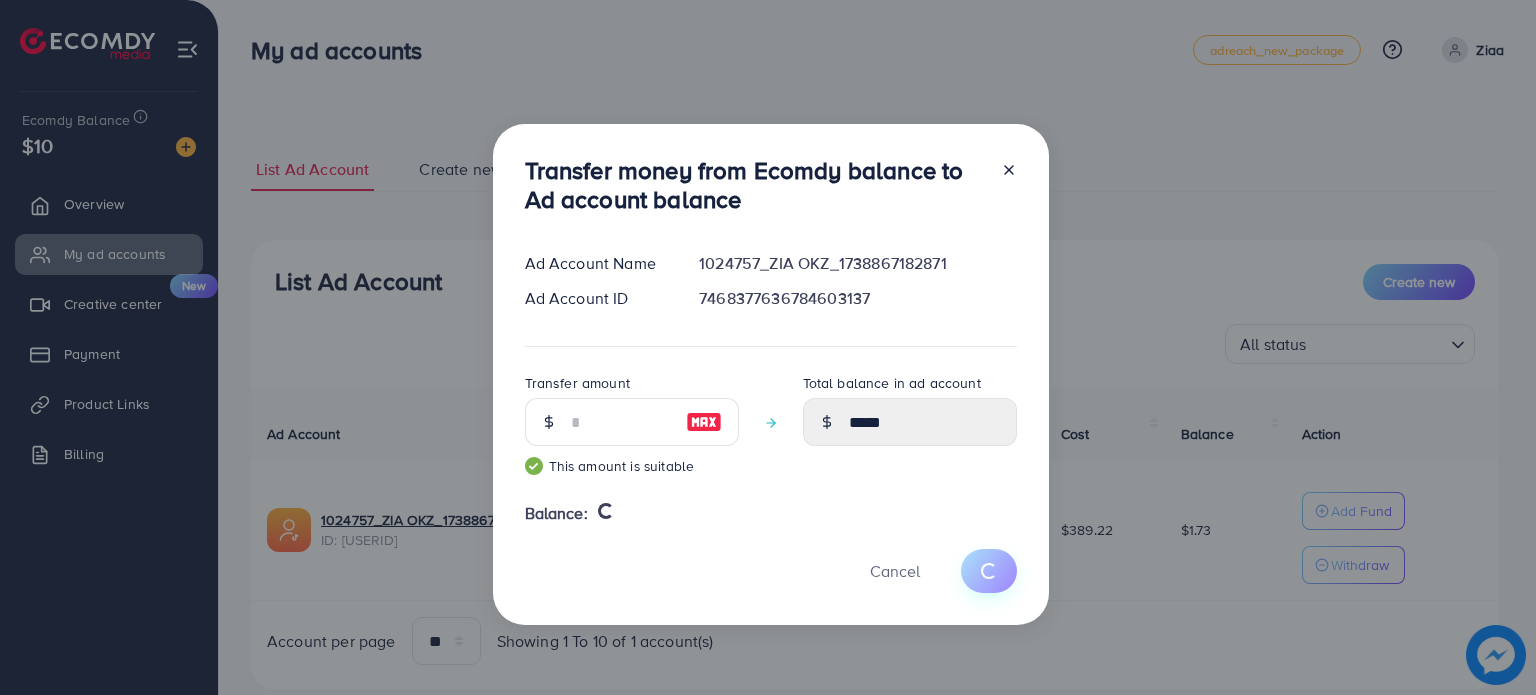 type 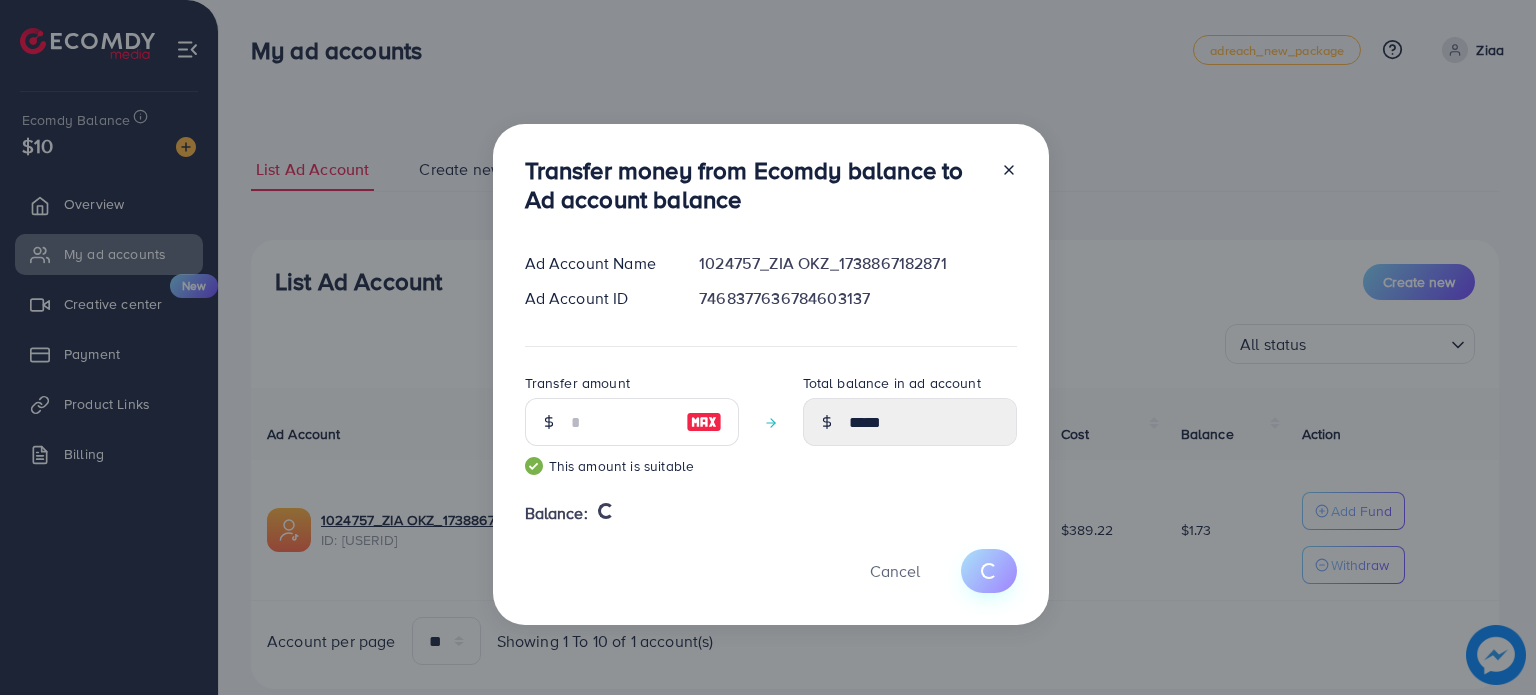 type on "****" 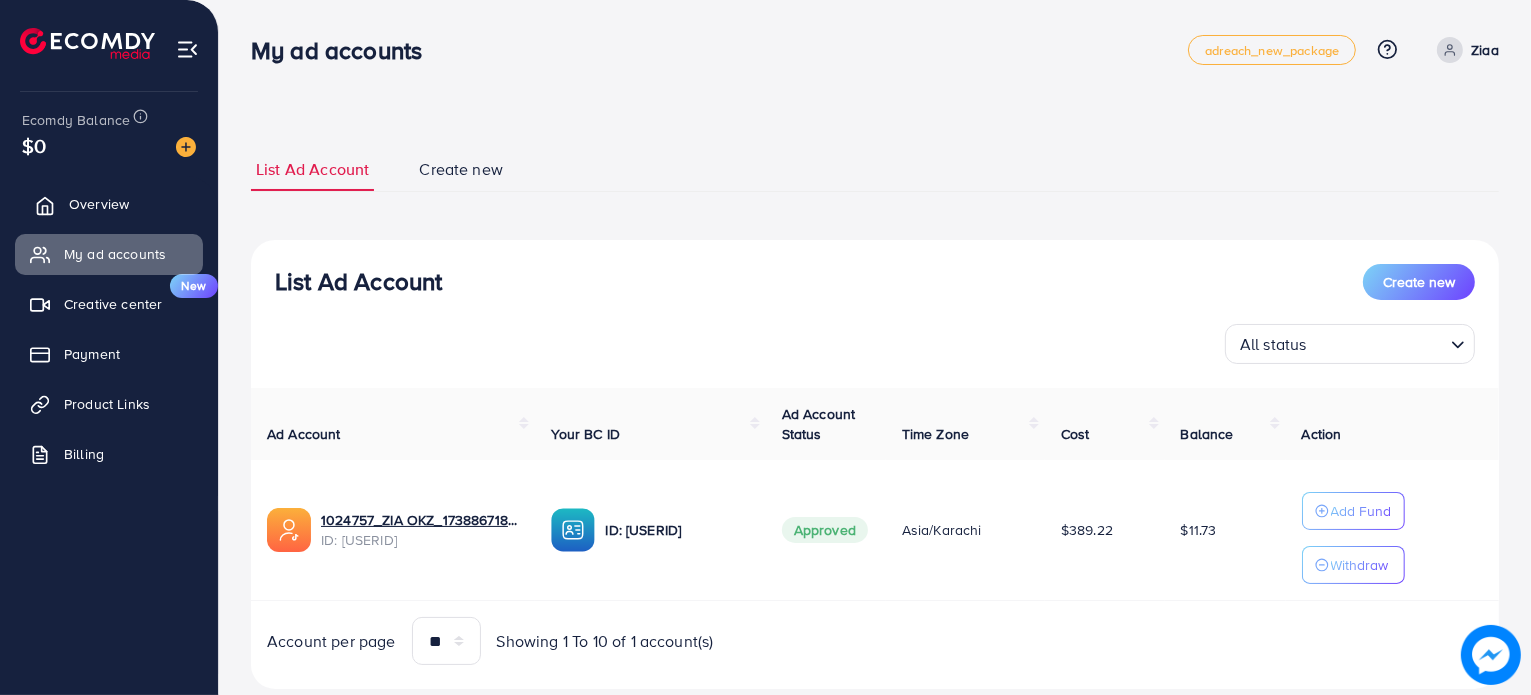 click on "Overview" at bounding box center [99, 204] 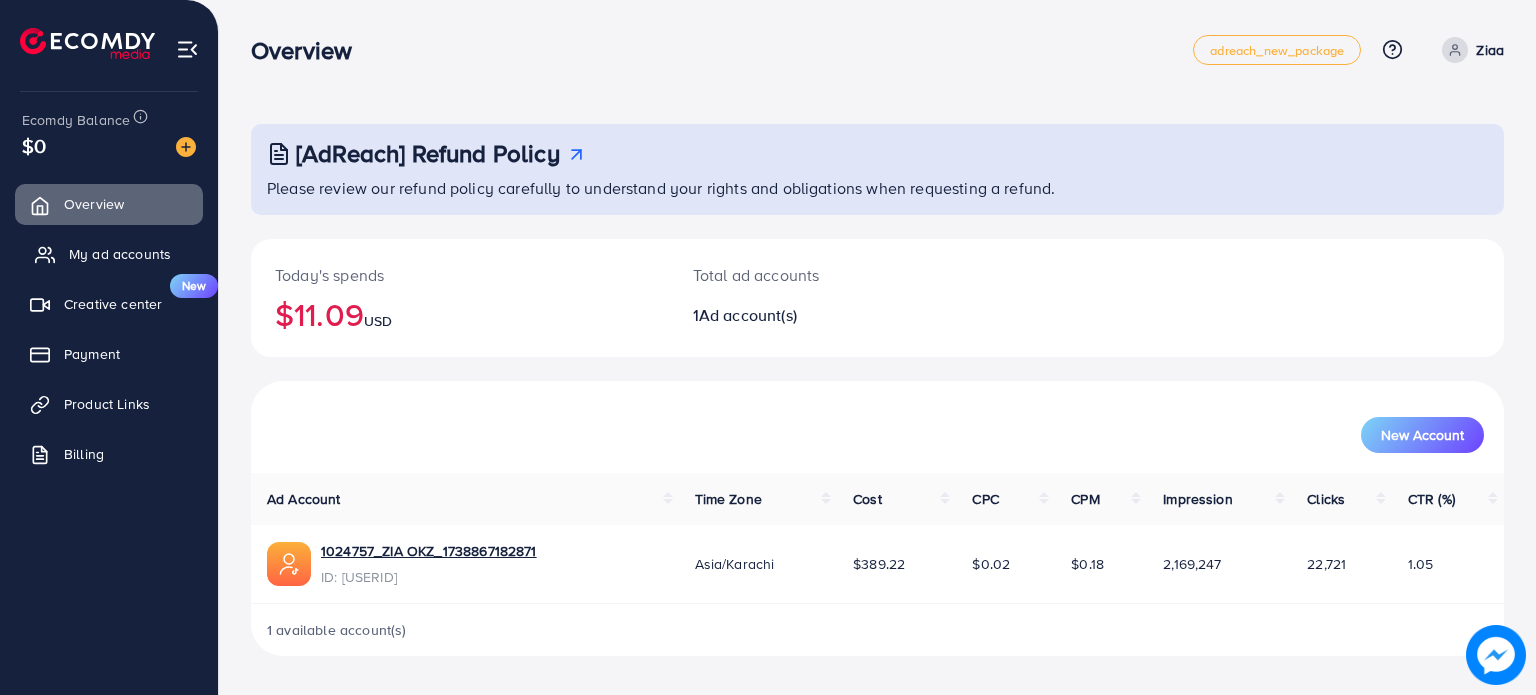 click on "My ad accounts" at bounding box center [120, 254] 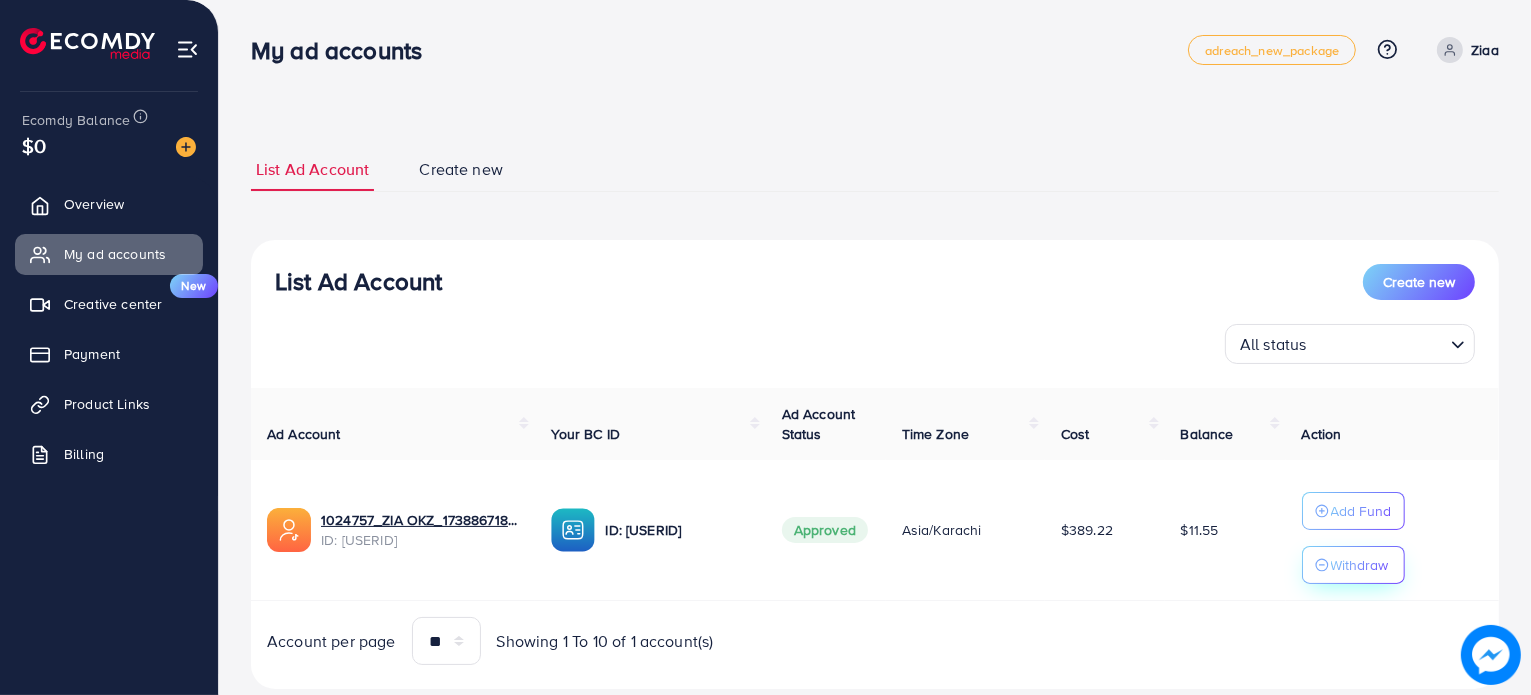click on "Withdraw" at bounding box center (1360, 565) 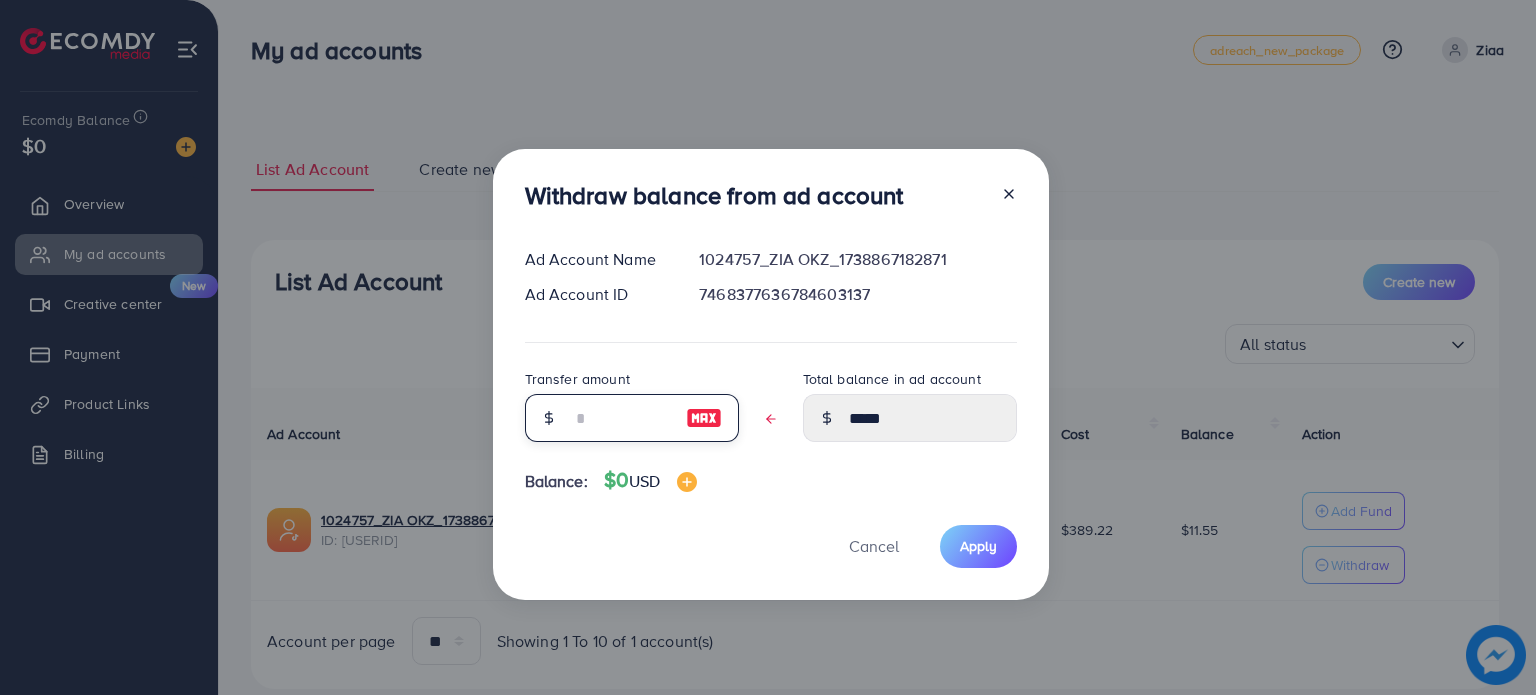 click at bounding box center (621, 418) 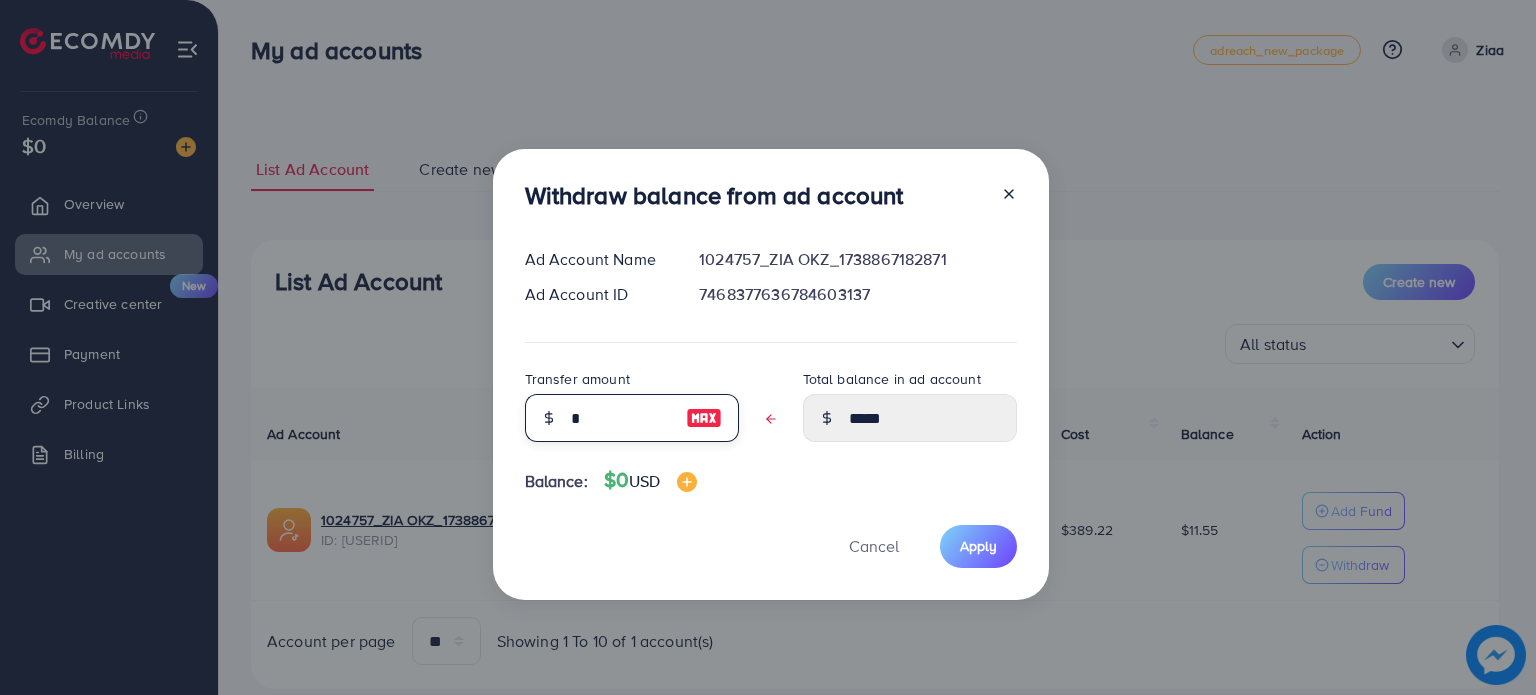 type on "*****" 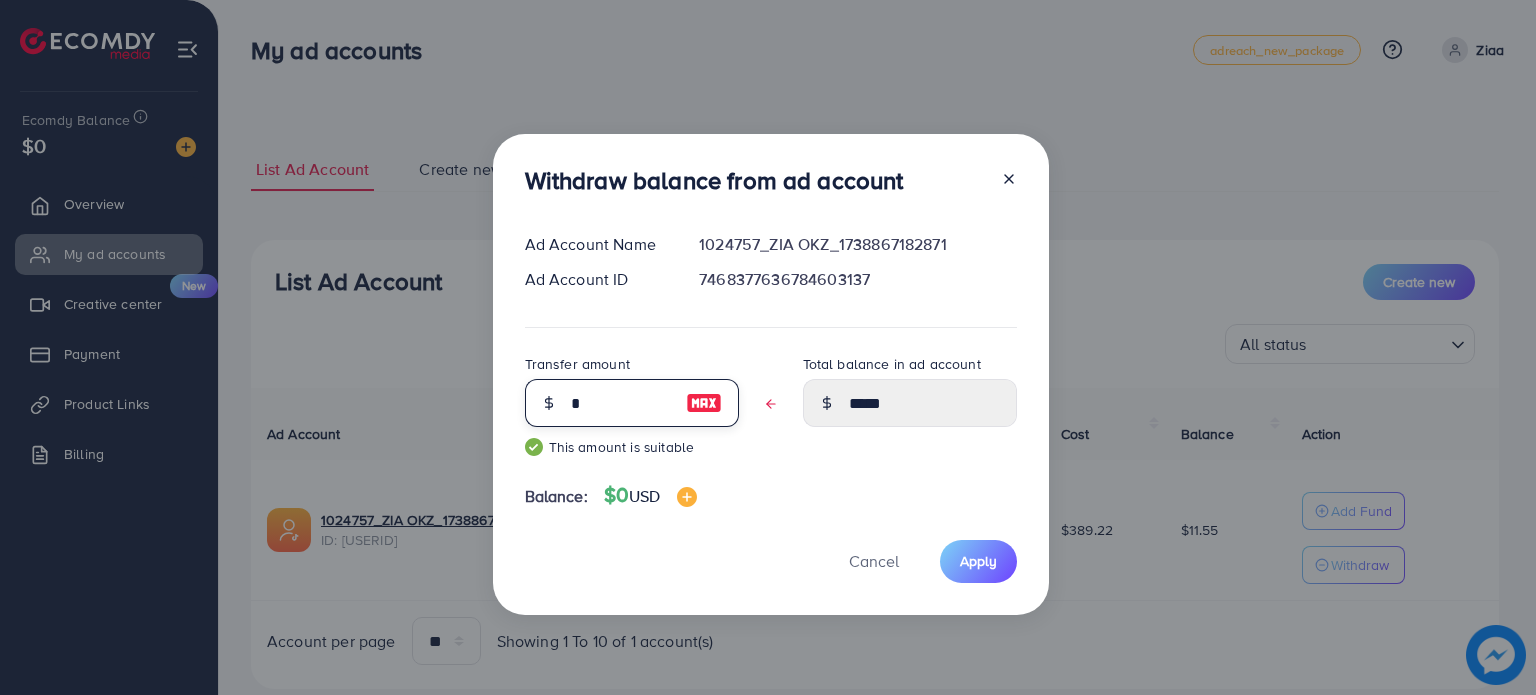 type on "**" 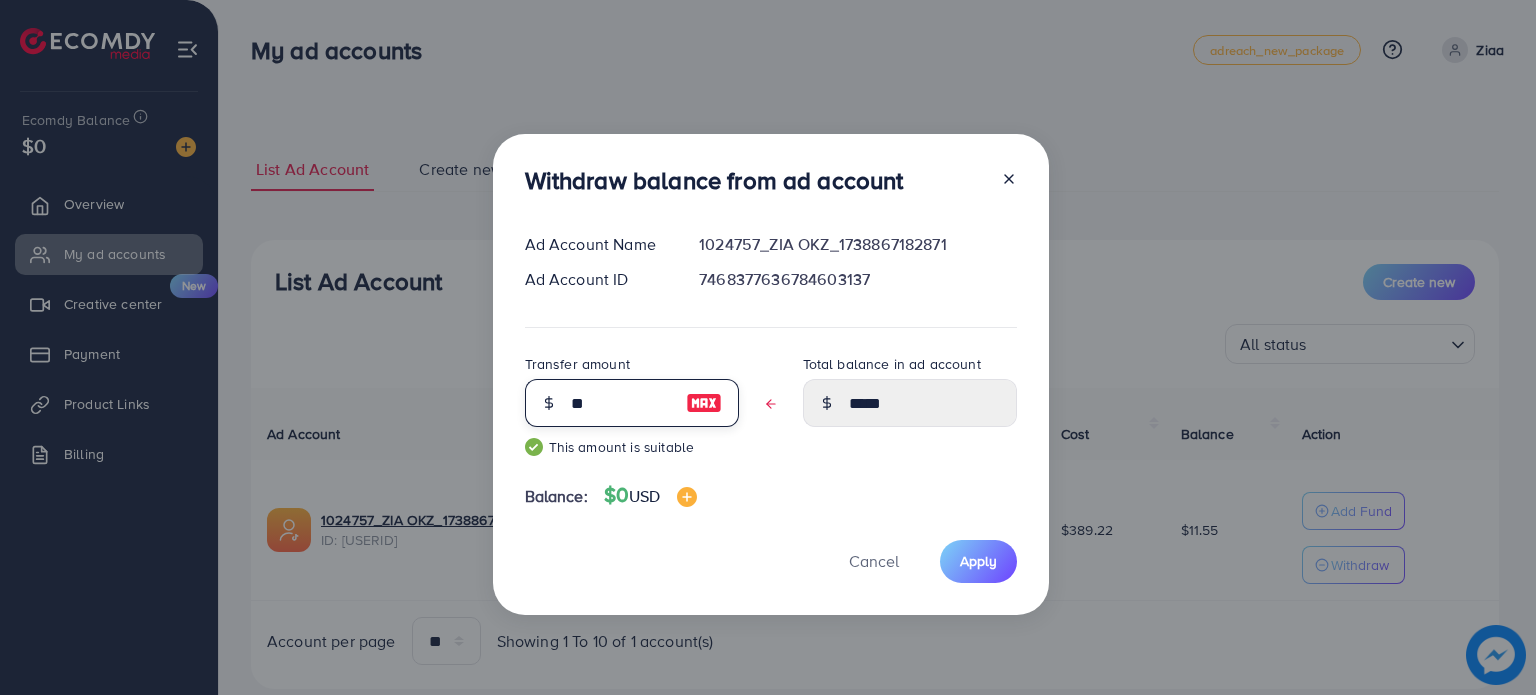 type on "****" 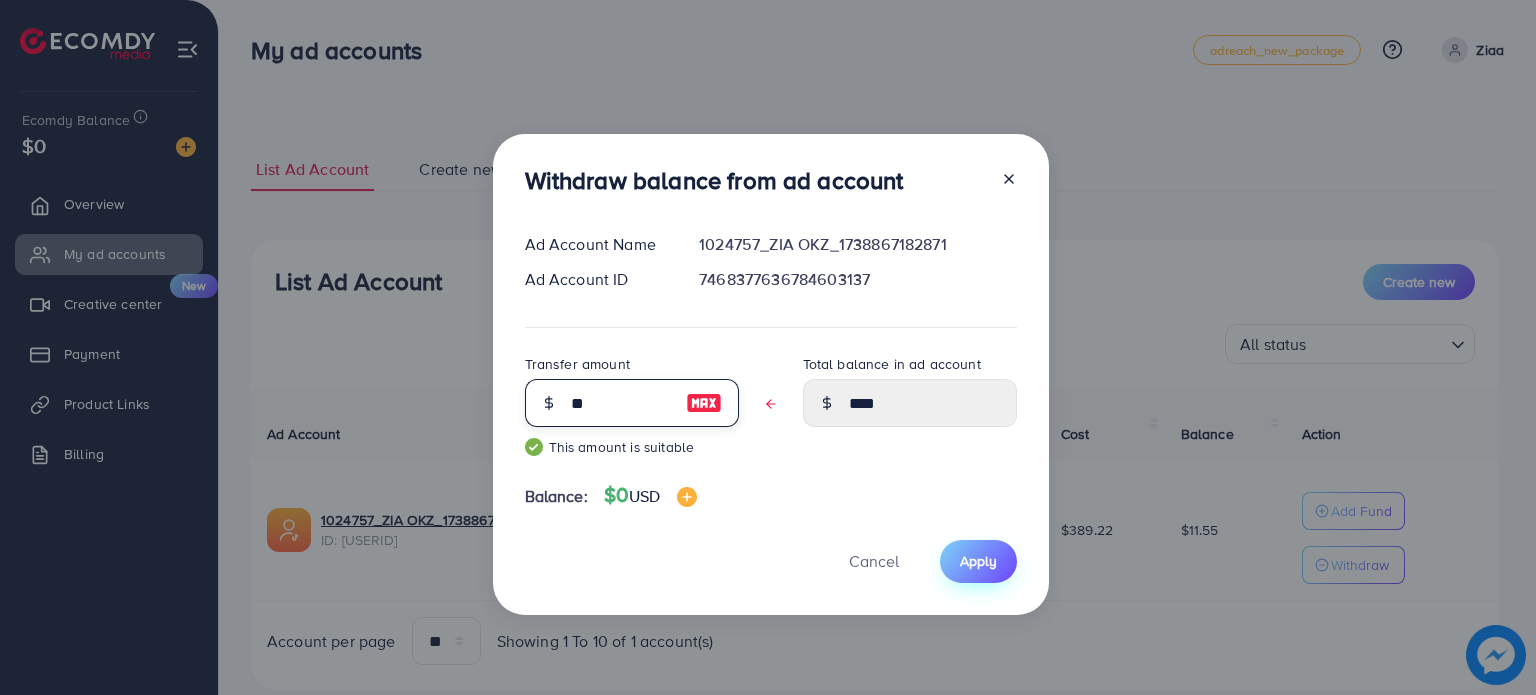 type on "**" 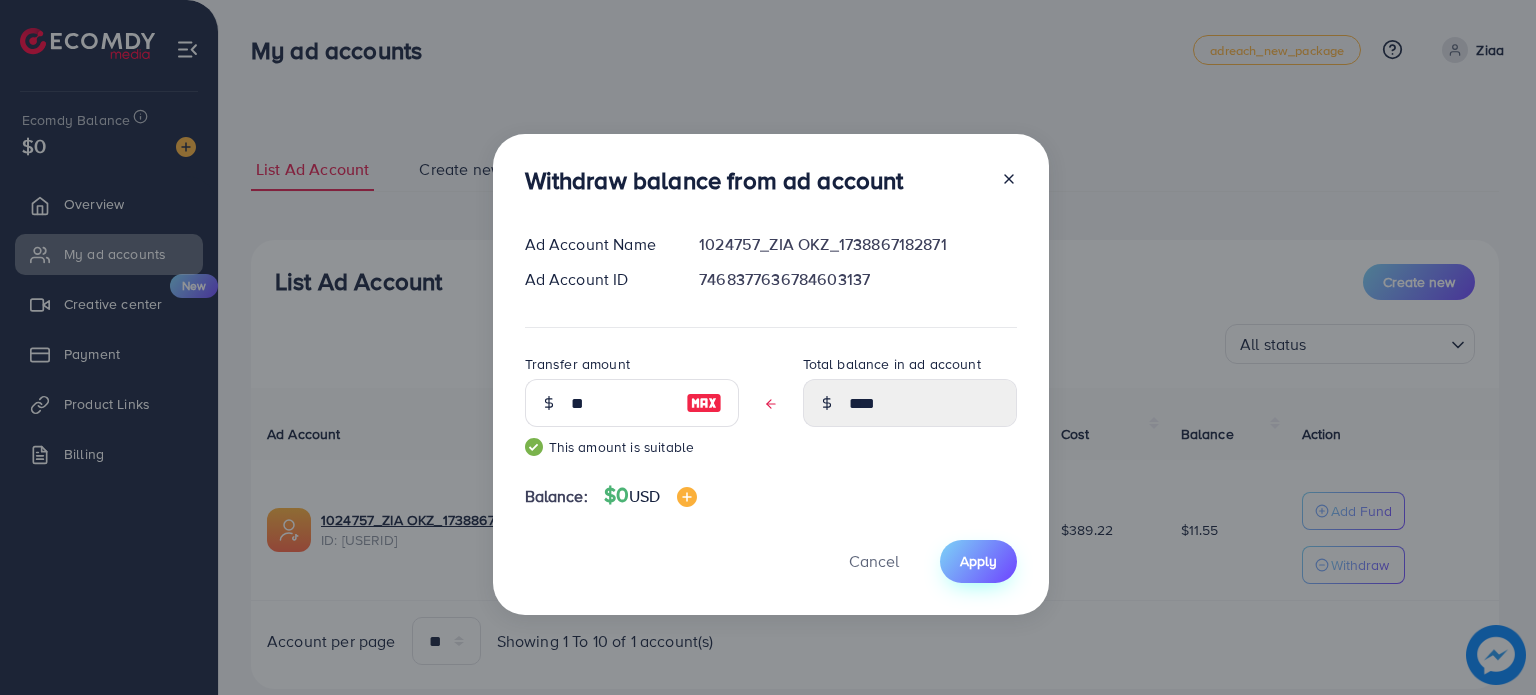 click on "Apply" at bounding box center [978, 561] 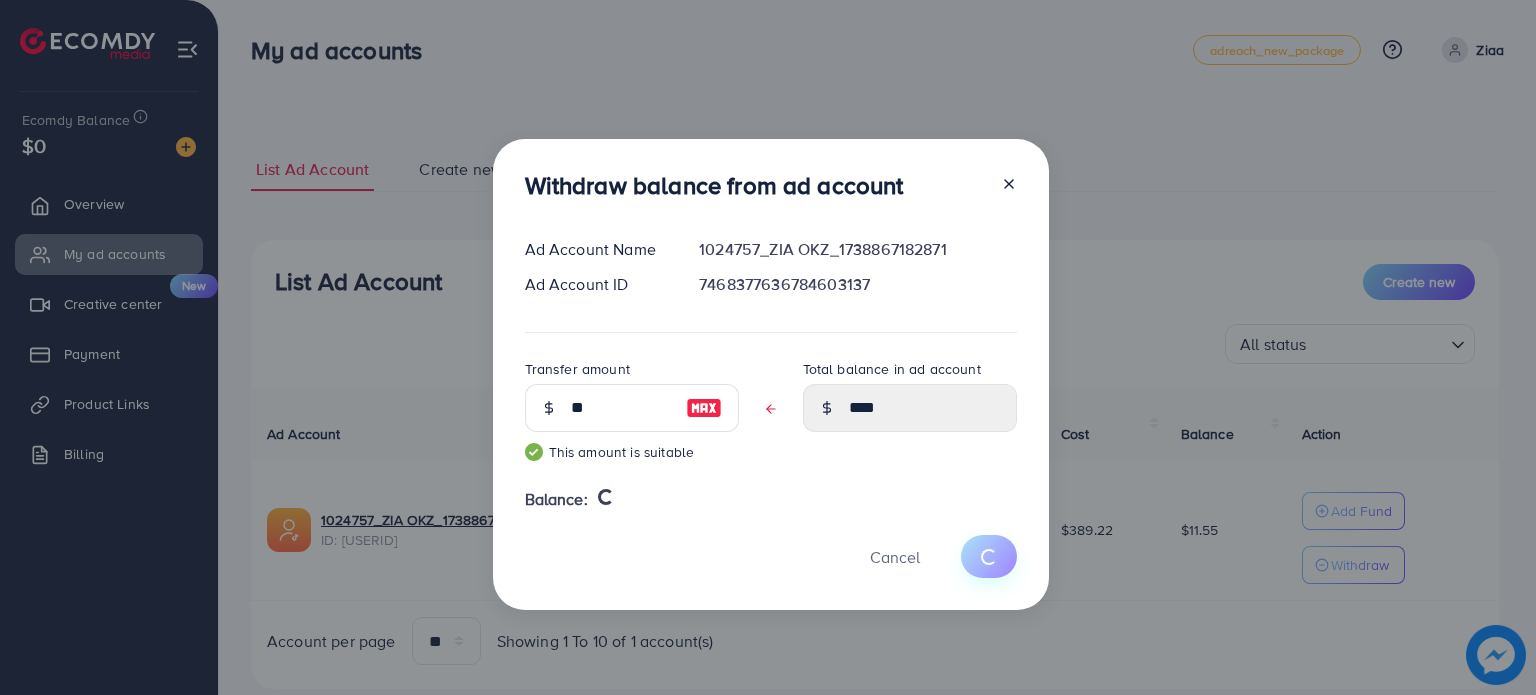 type 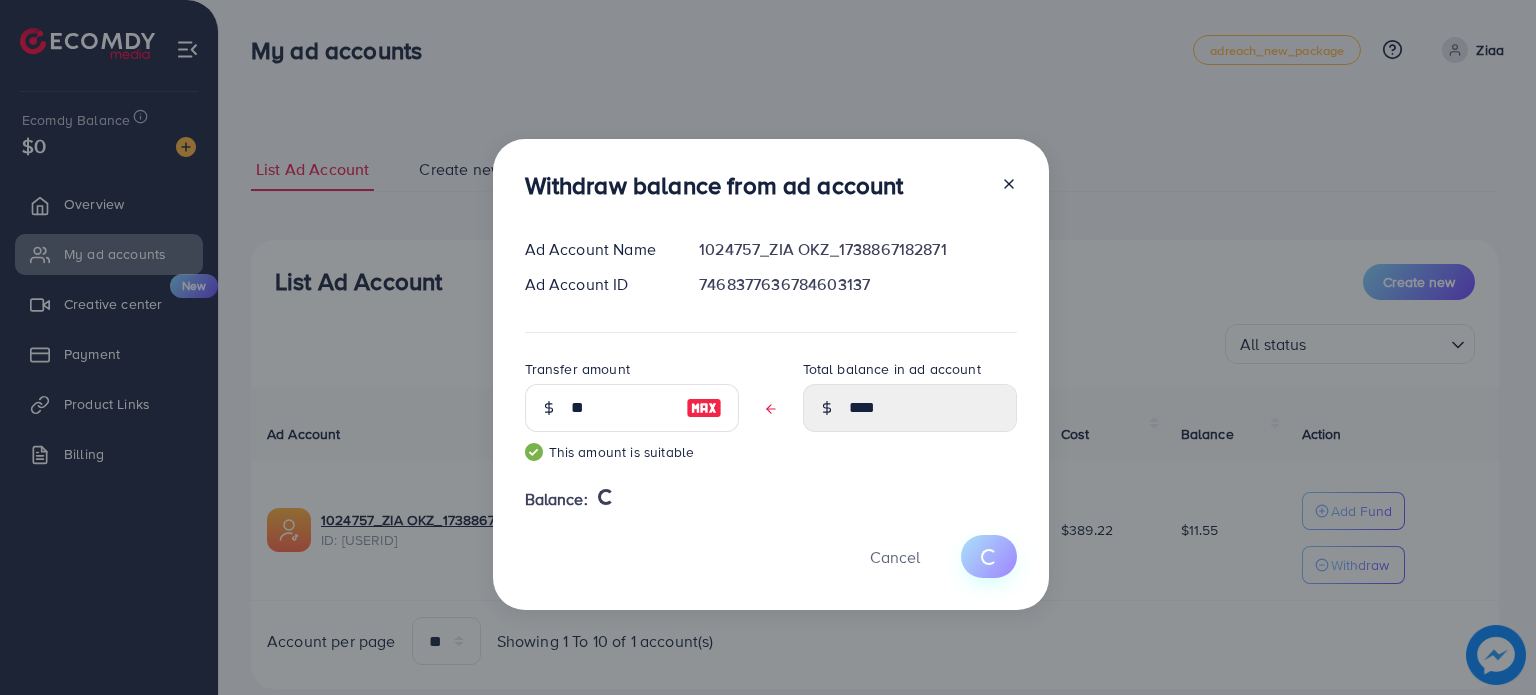 type on "*****" 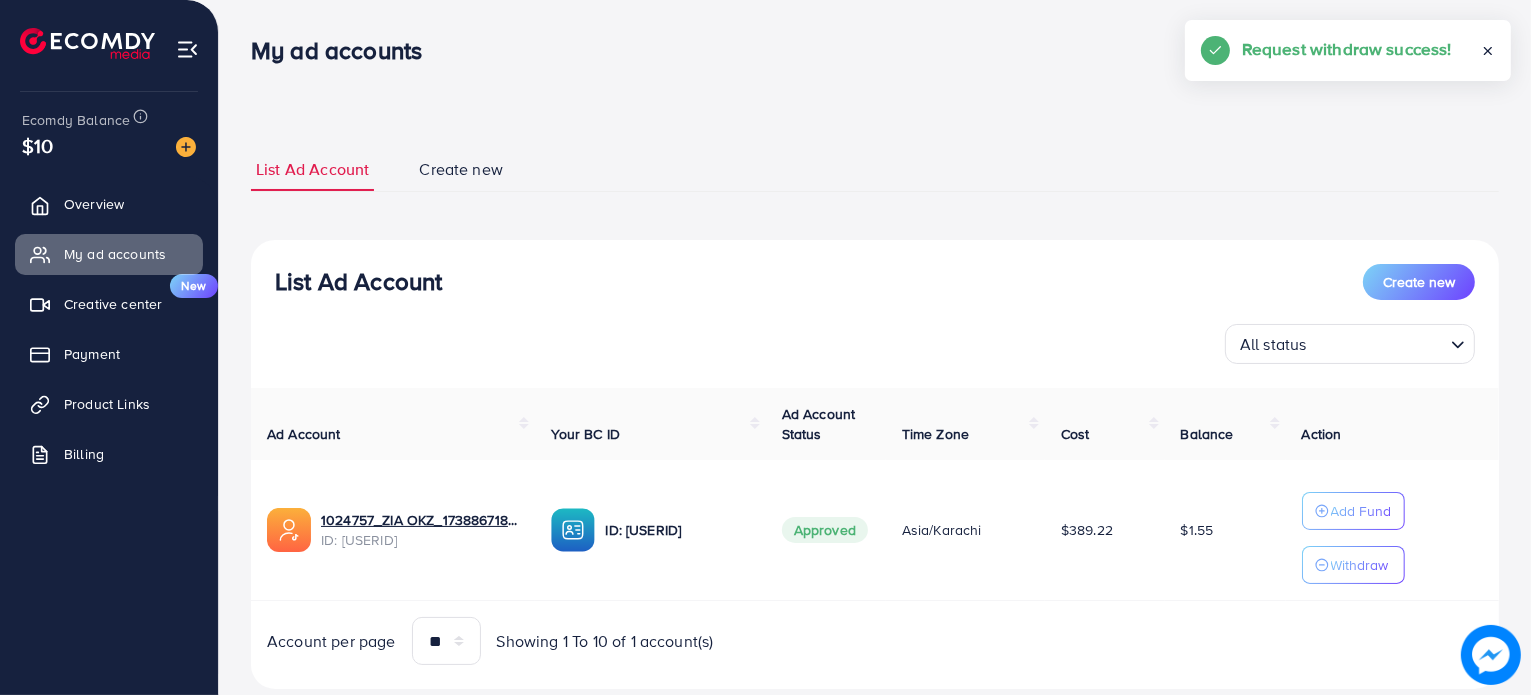 click on "Overview My ad accounts Creative center  New  Payment Product Links Billing" at bounding box center [109, 335] 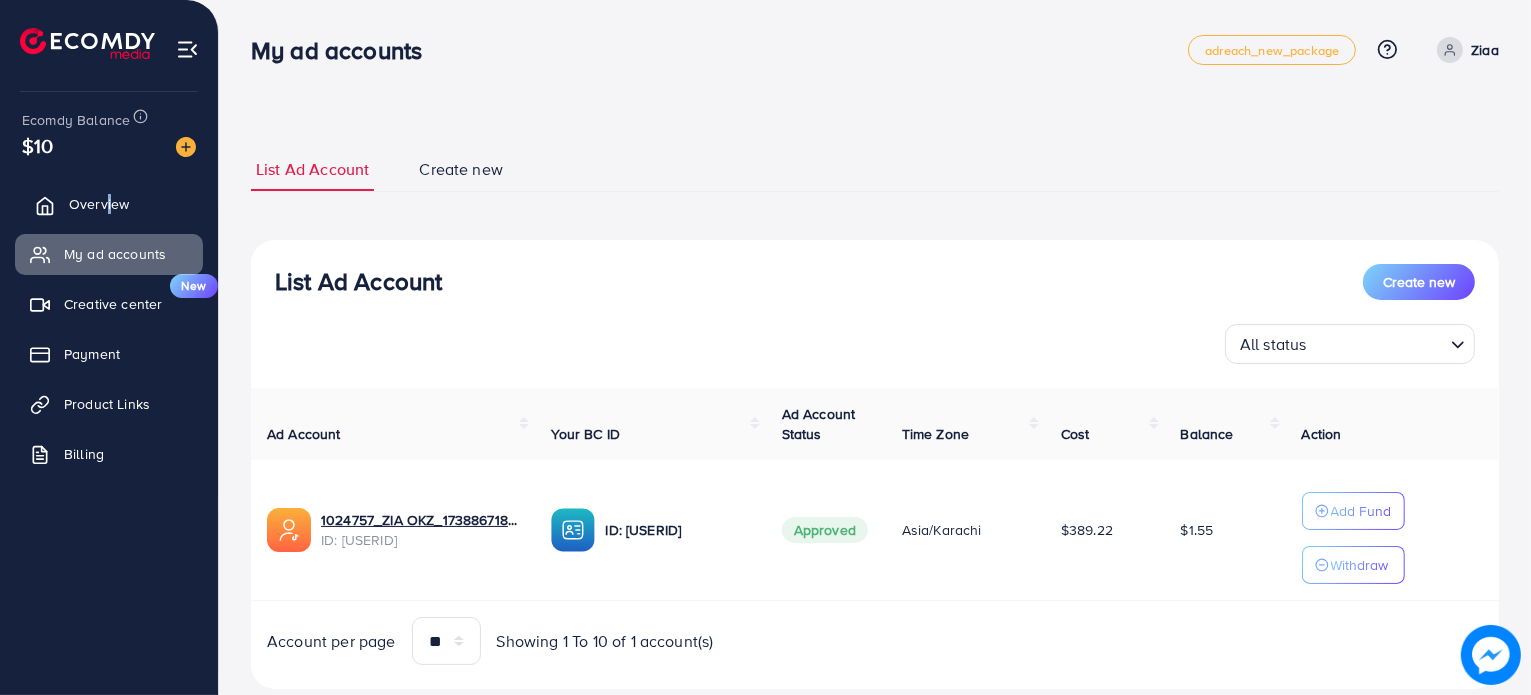 click on "Overview" at bounding box center [99, 204] 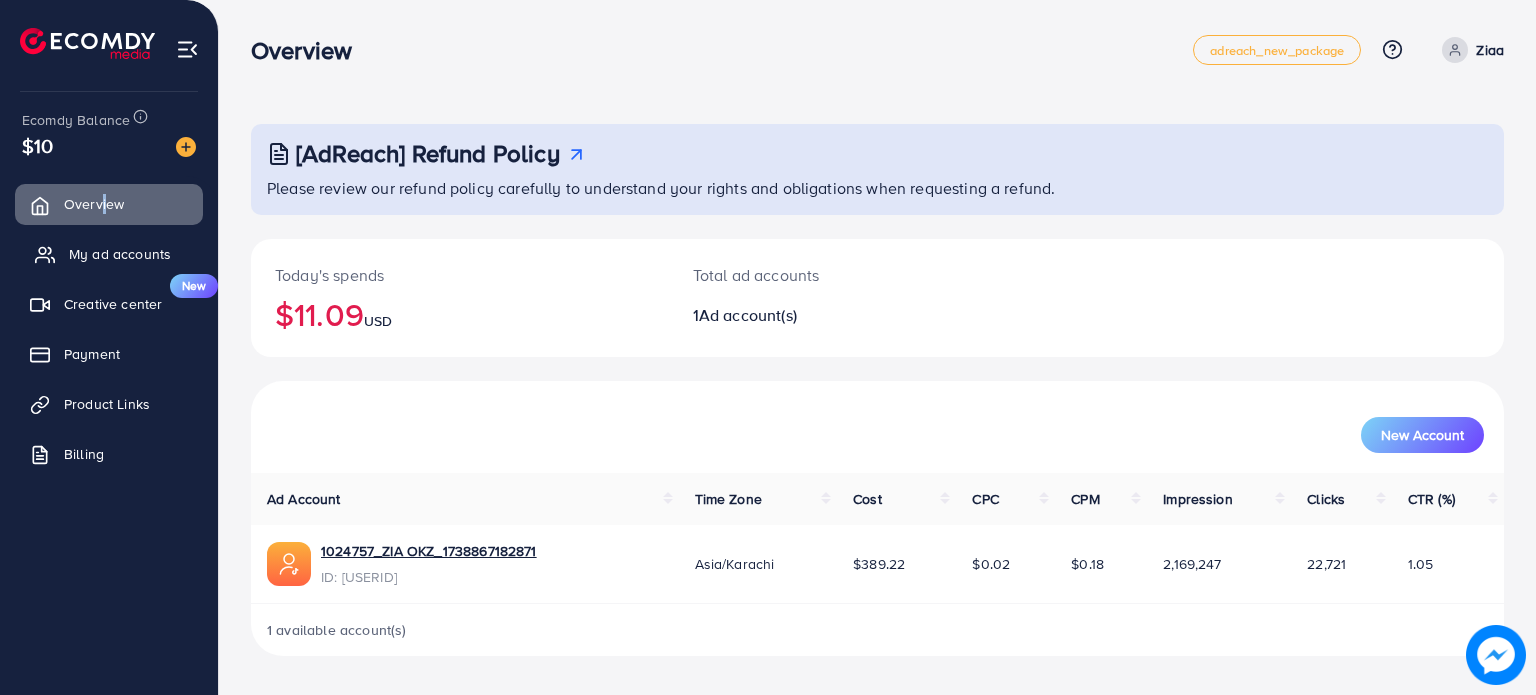 click on "My ad accounts" at bounding box center [120, 254] 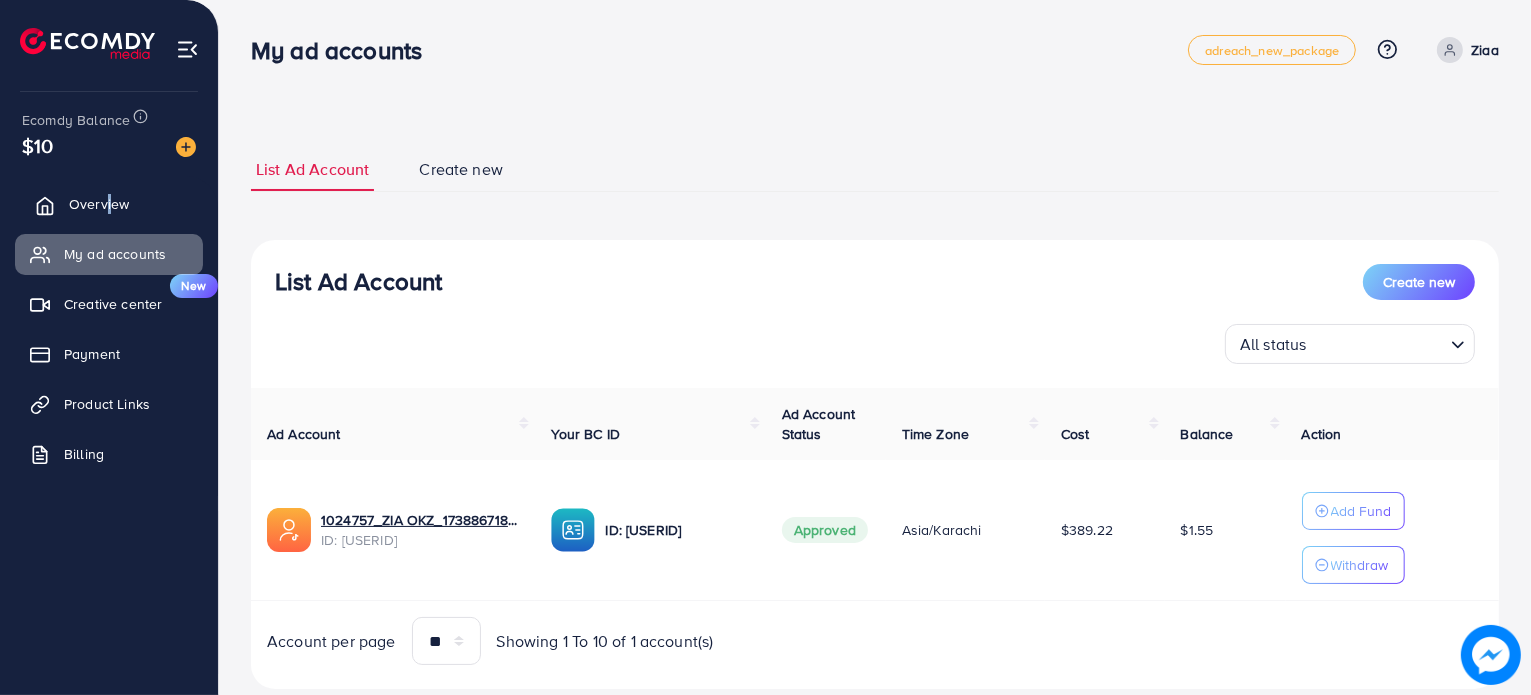 click on "Overview" at bounding box center [99, 204] 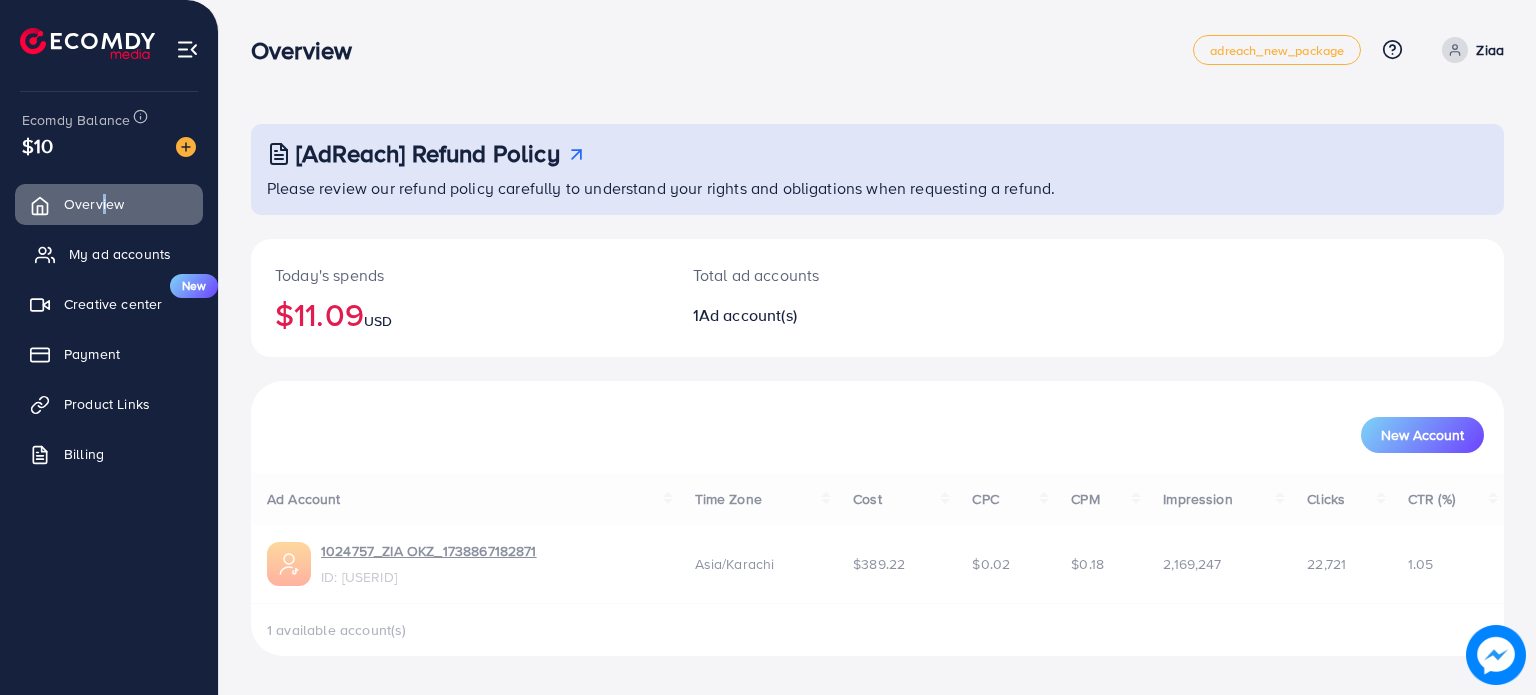 click on "My ad accounts" at bounding box center (120, 254) 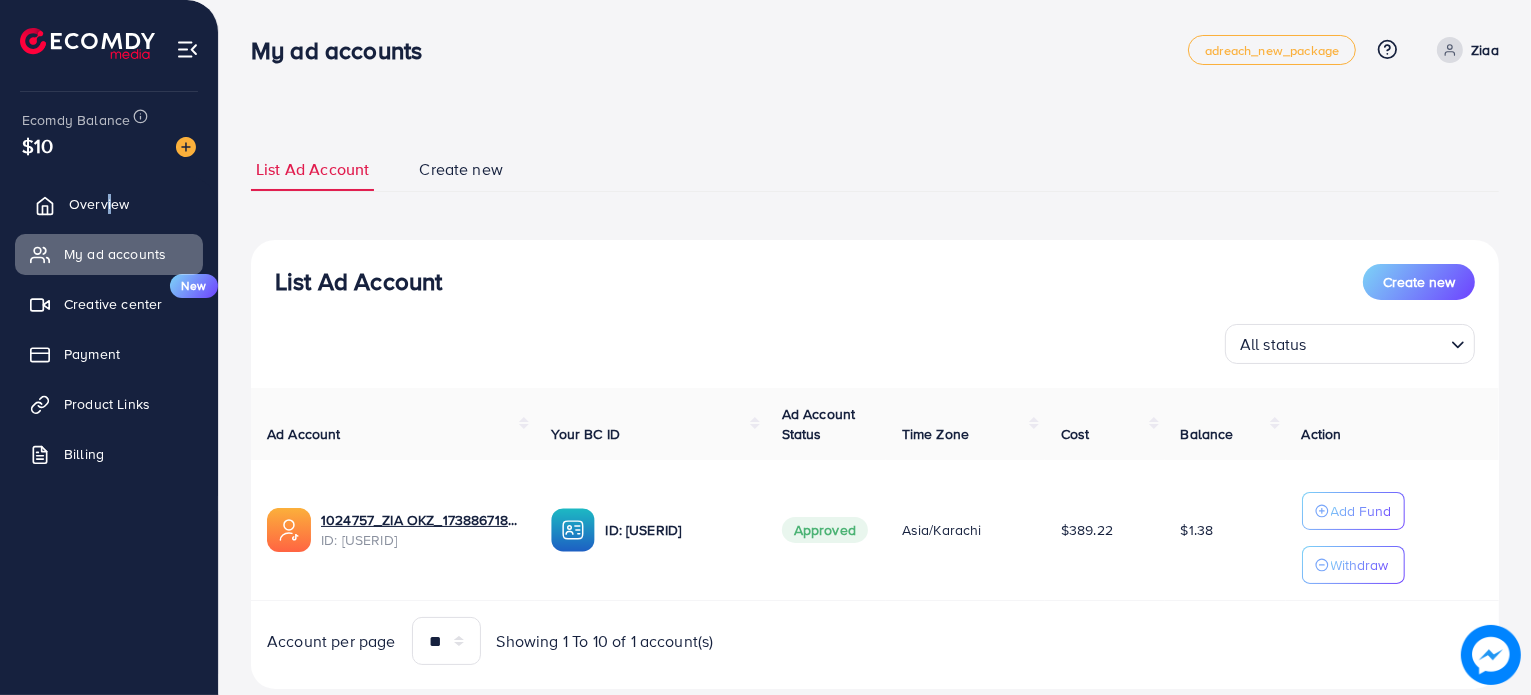 click on "Overview" at bounding box center [99, 204] 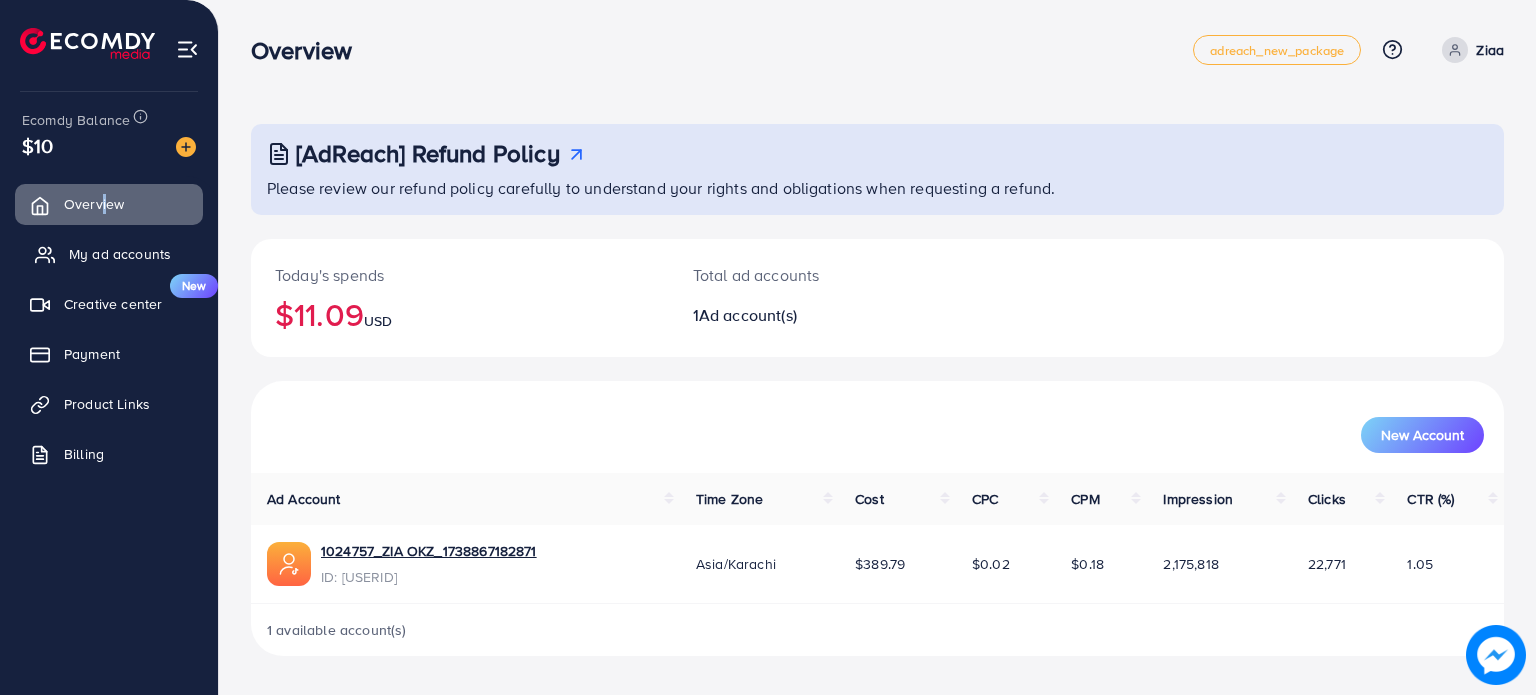 click on "My ad accounts" at bounding box center (120, 254) 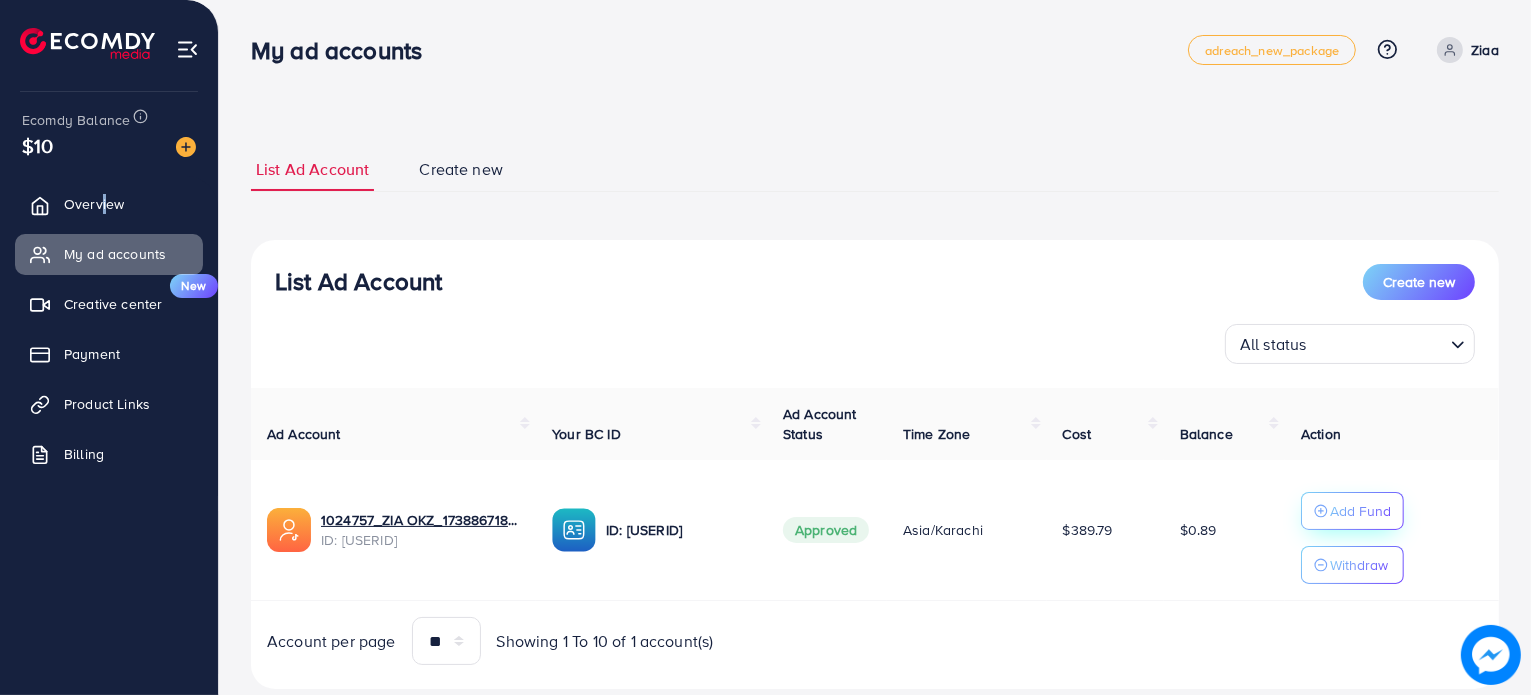 click on "Add Fund" at bounding box center [1360, 511] 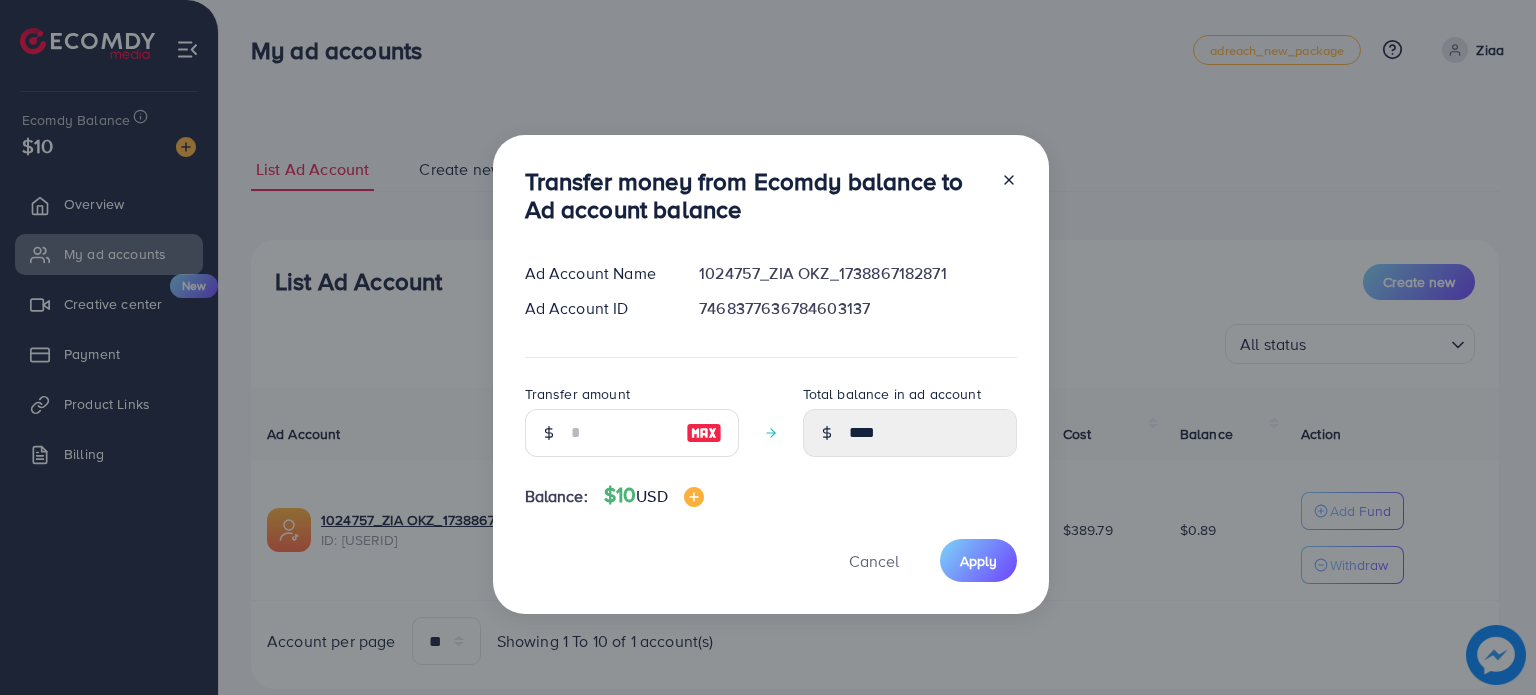 click at bounding box center [704, 433] 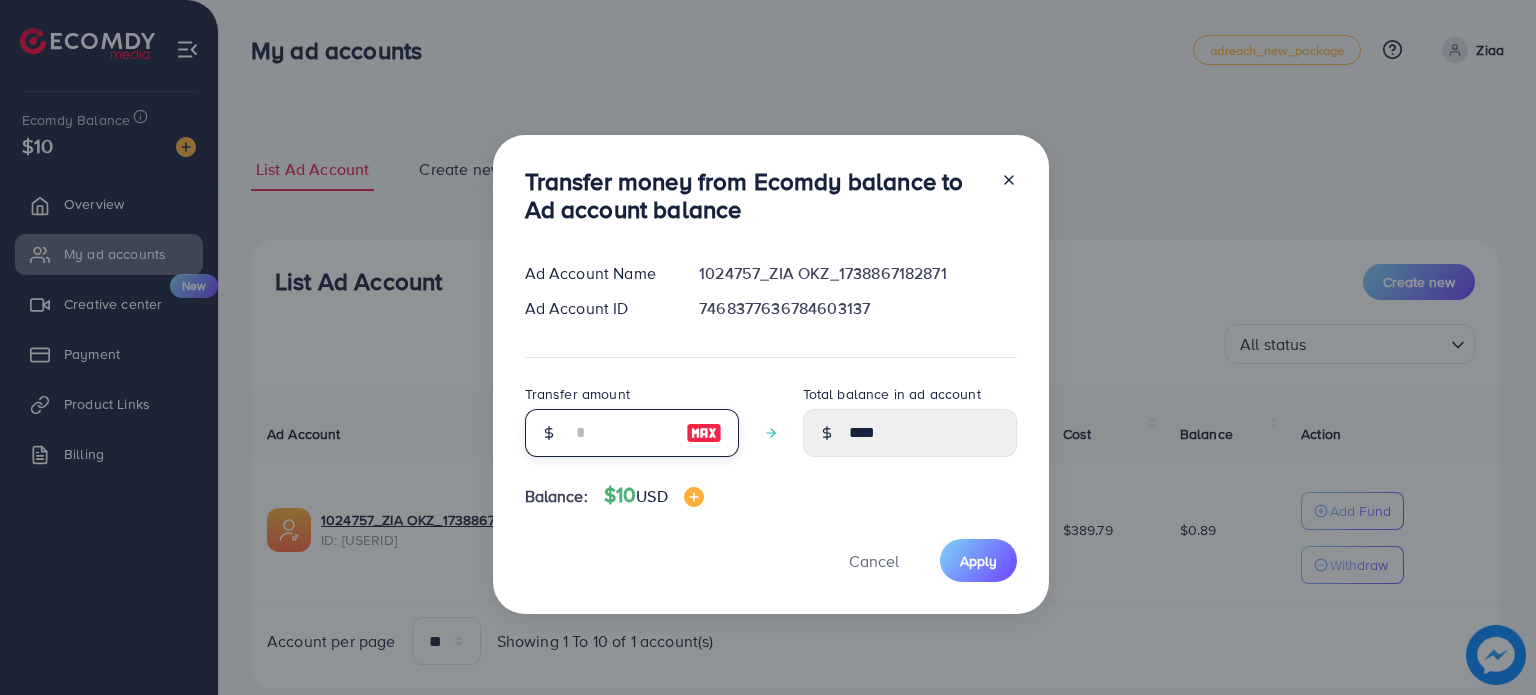 click at bounding box center [621, 433] 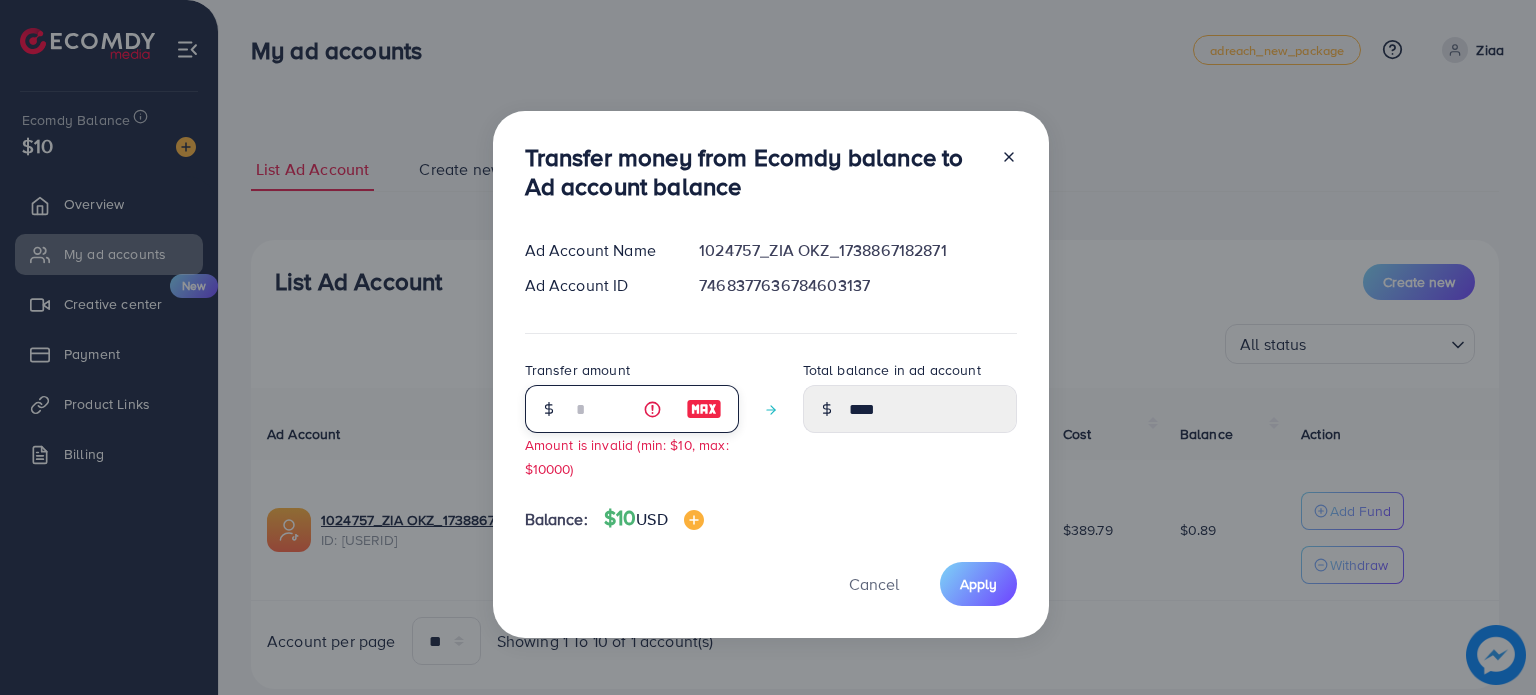 type on "**" 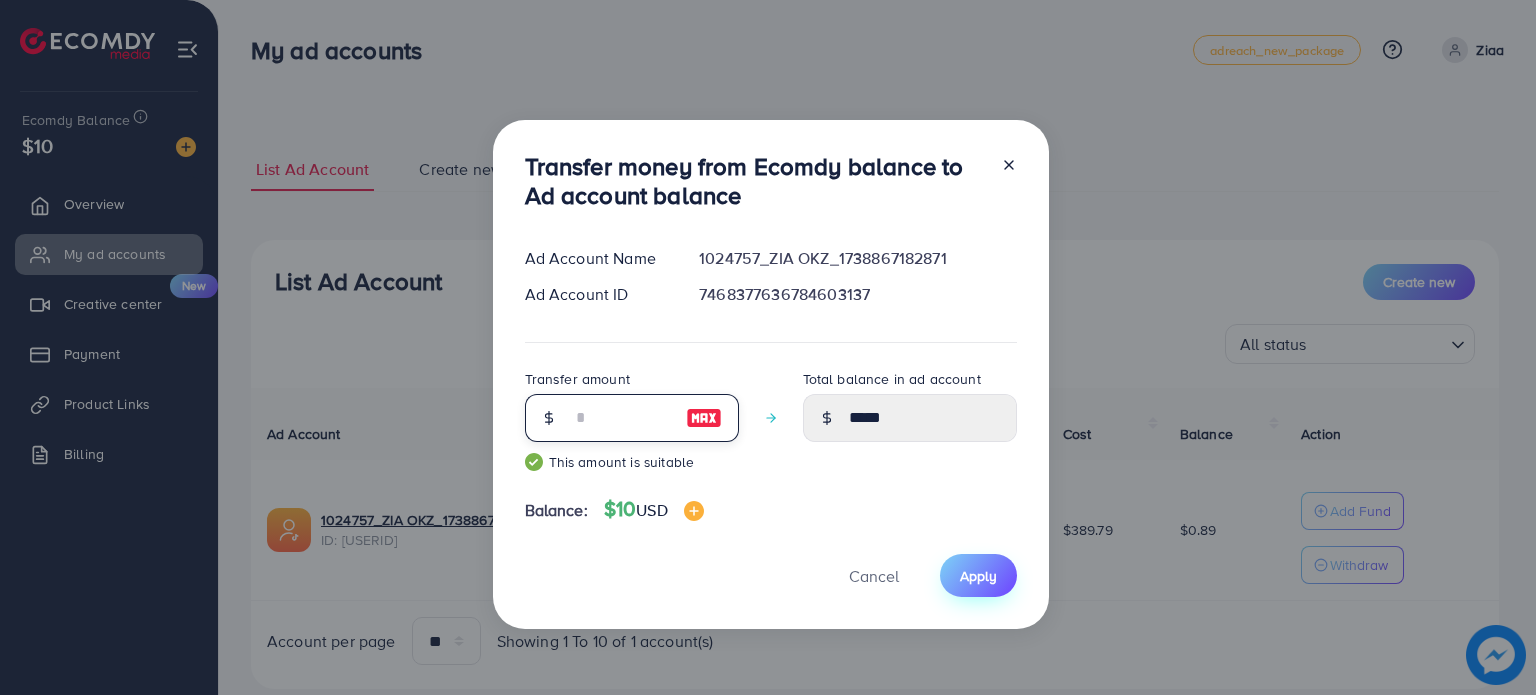type on "**" 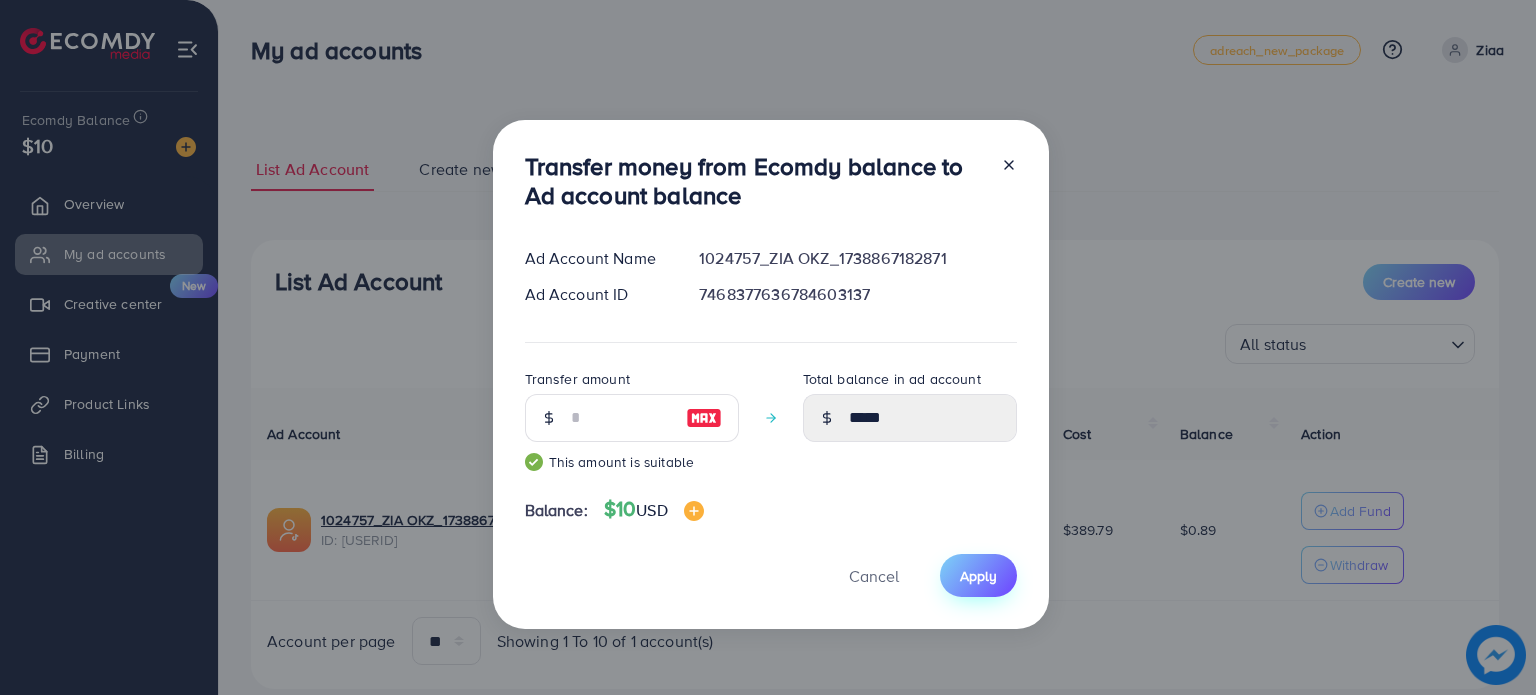 click on "Apply" at bounding box center [978, 576] 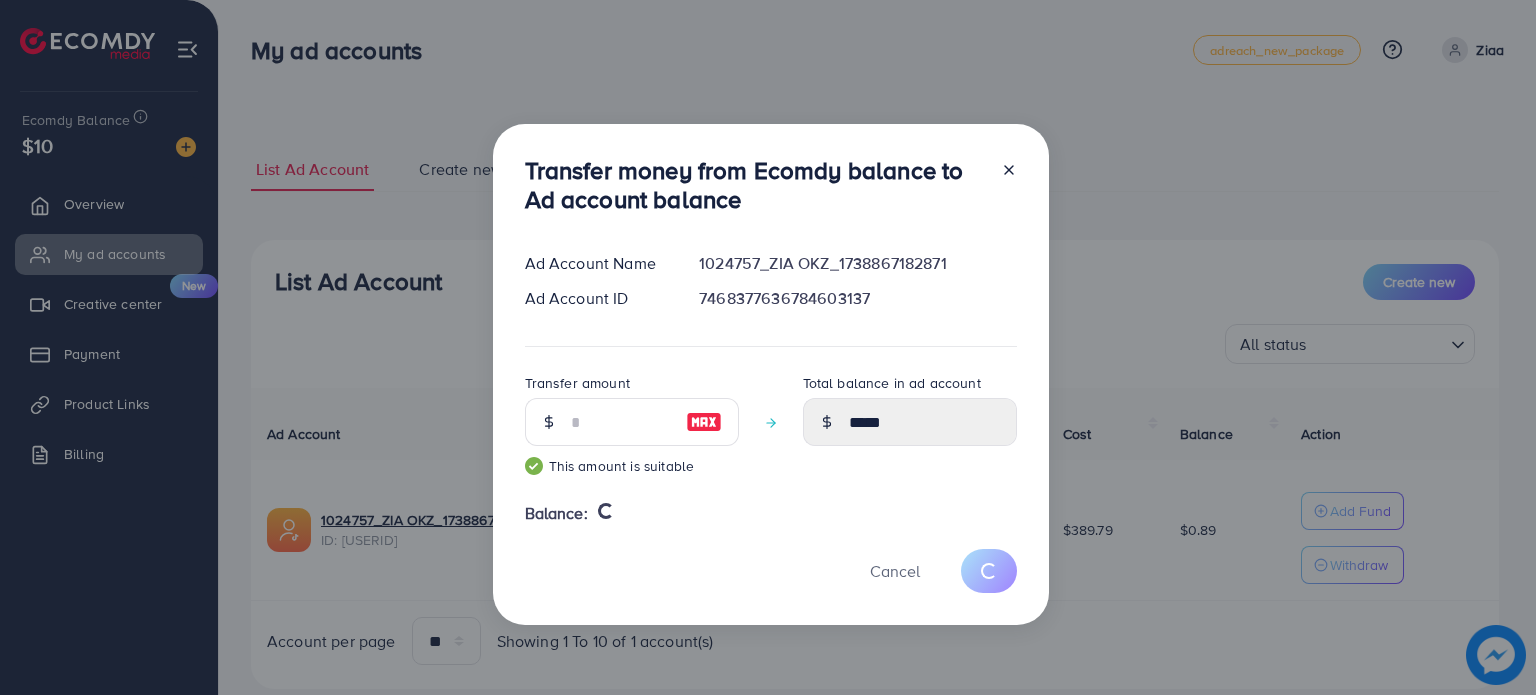 type 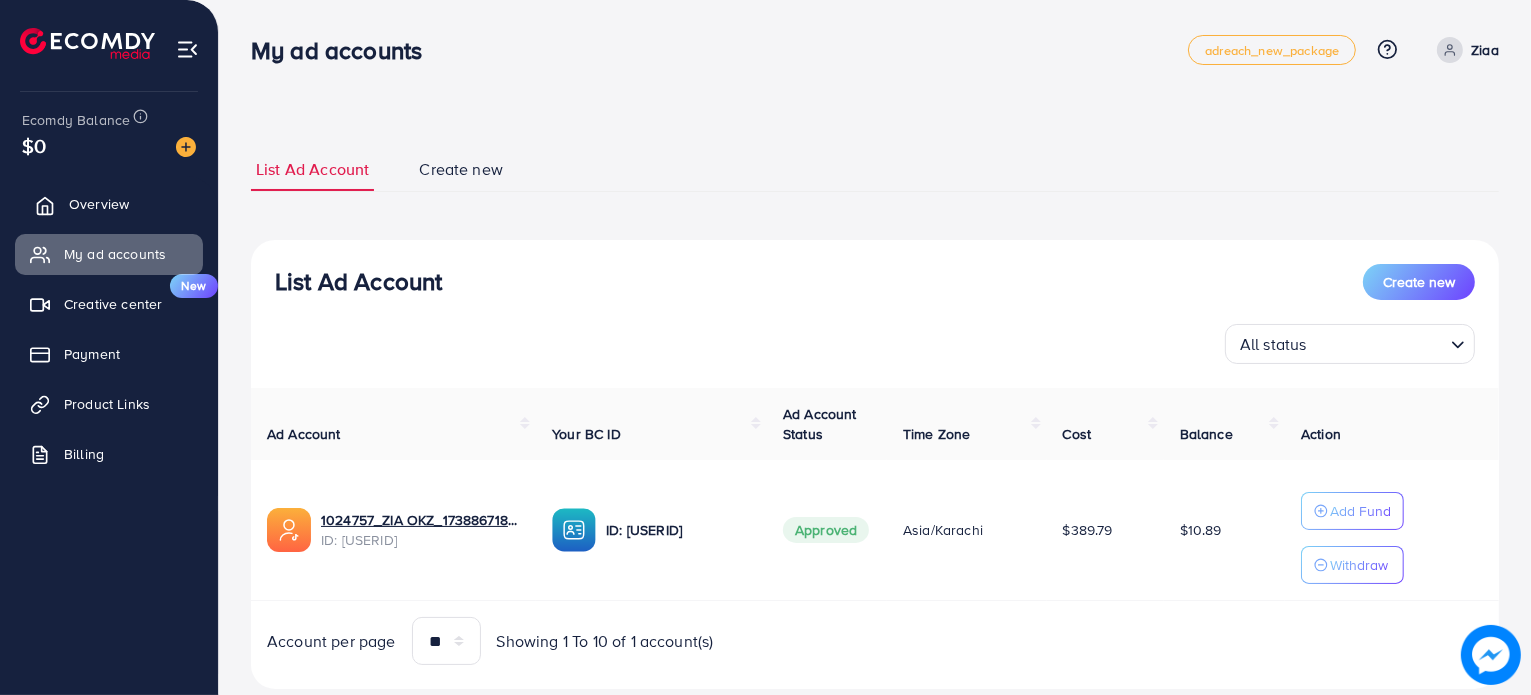 click on "Overview" at bounding box center [109, 204] 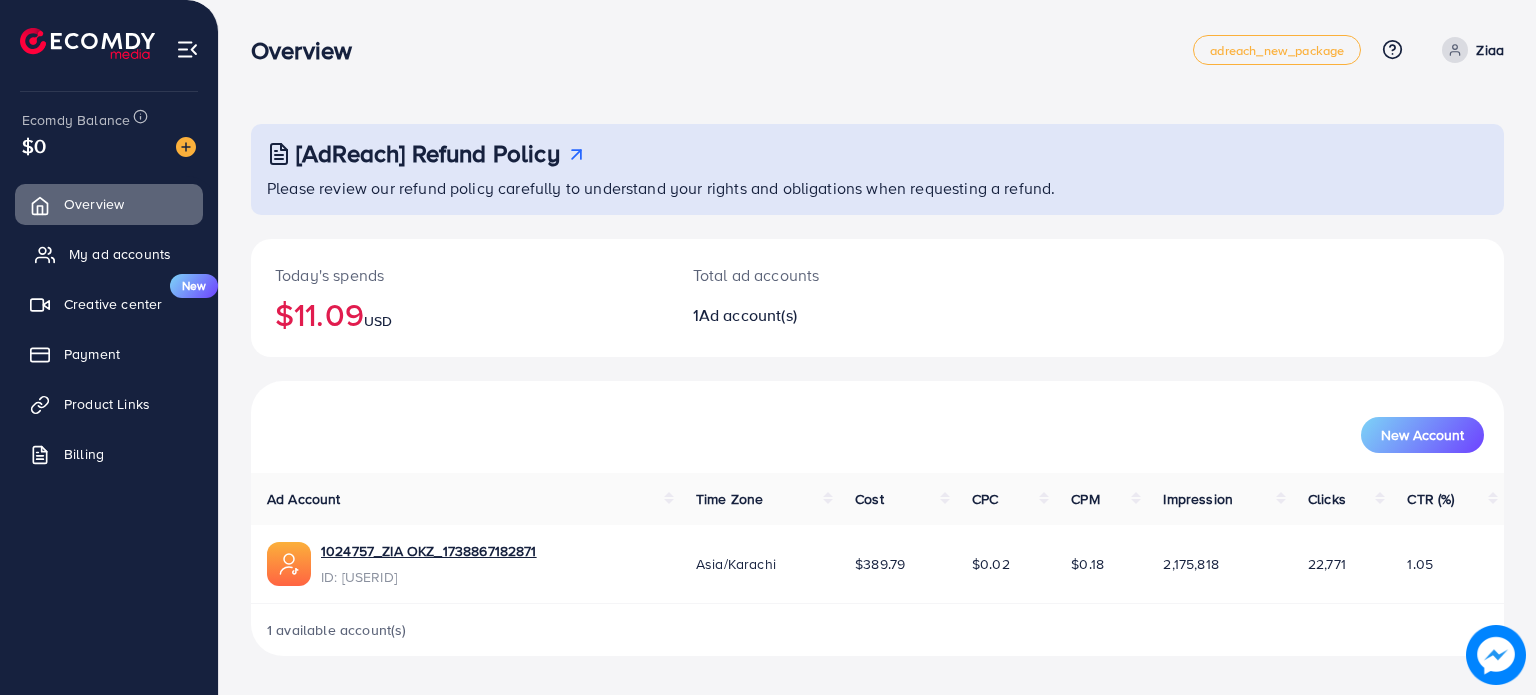 click on "My ad accounts" at bounding box center [120, 254] 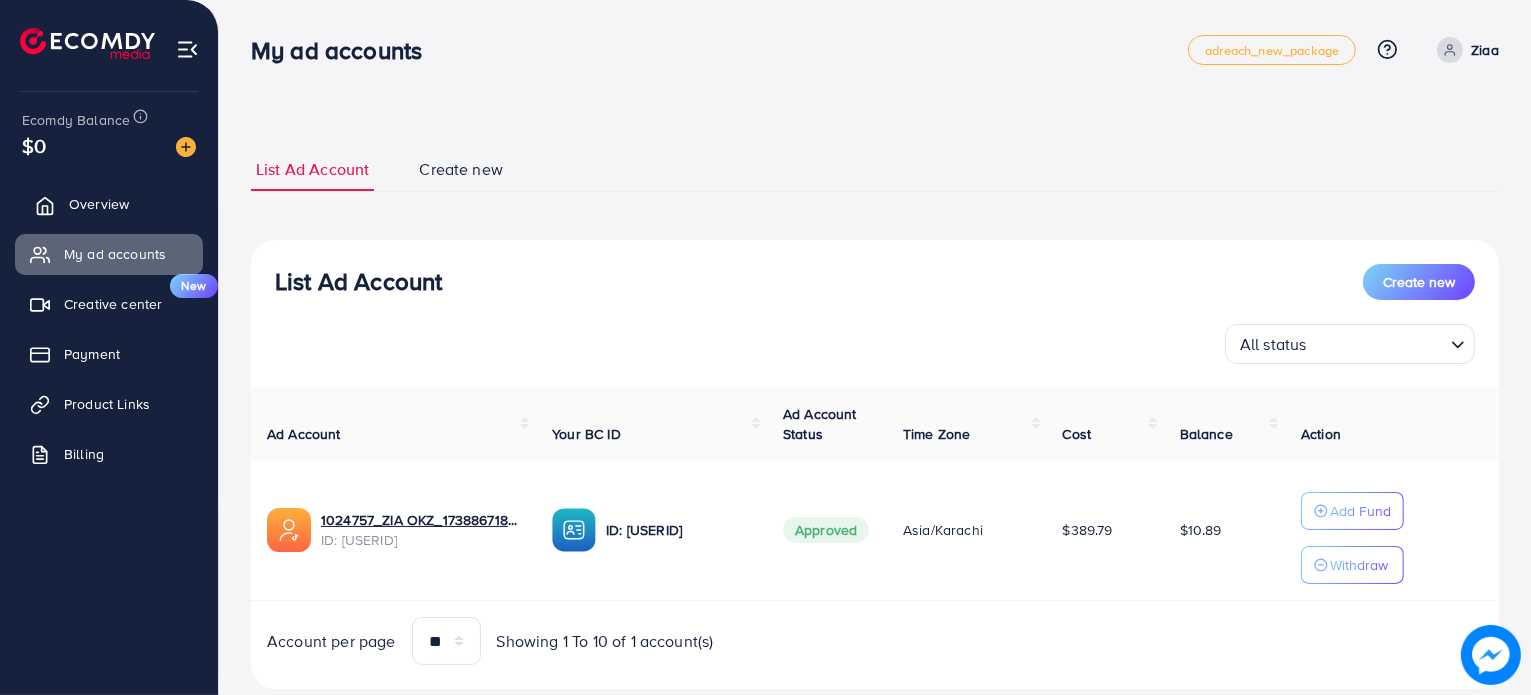 click on "Overview" at bounding box center [99, 204] 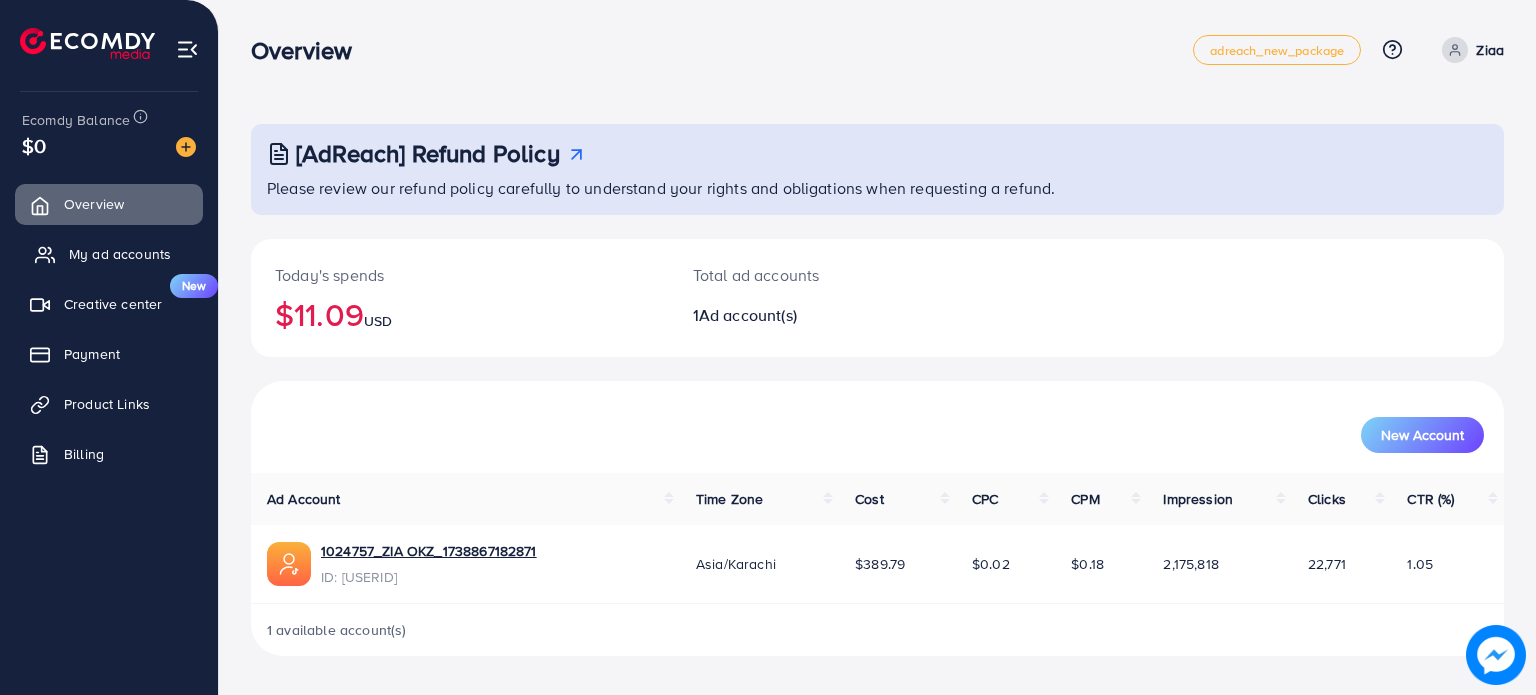 click on "My ad accounts" at bounding box center [109, 254] 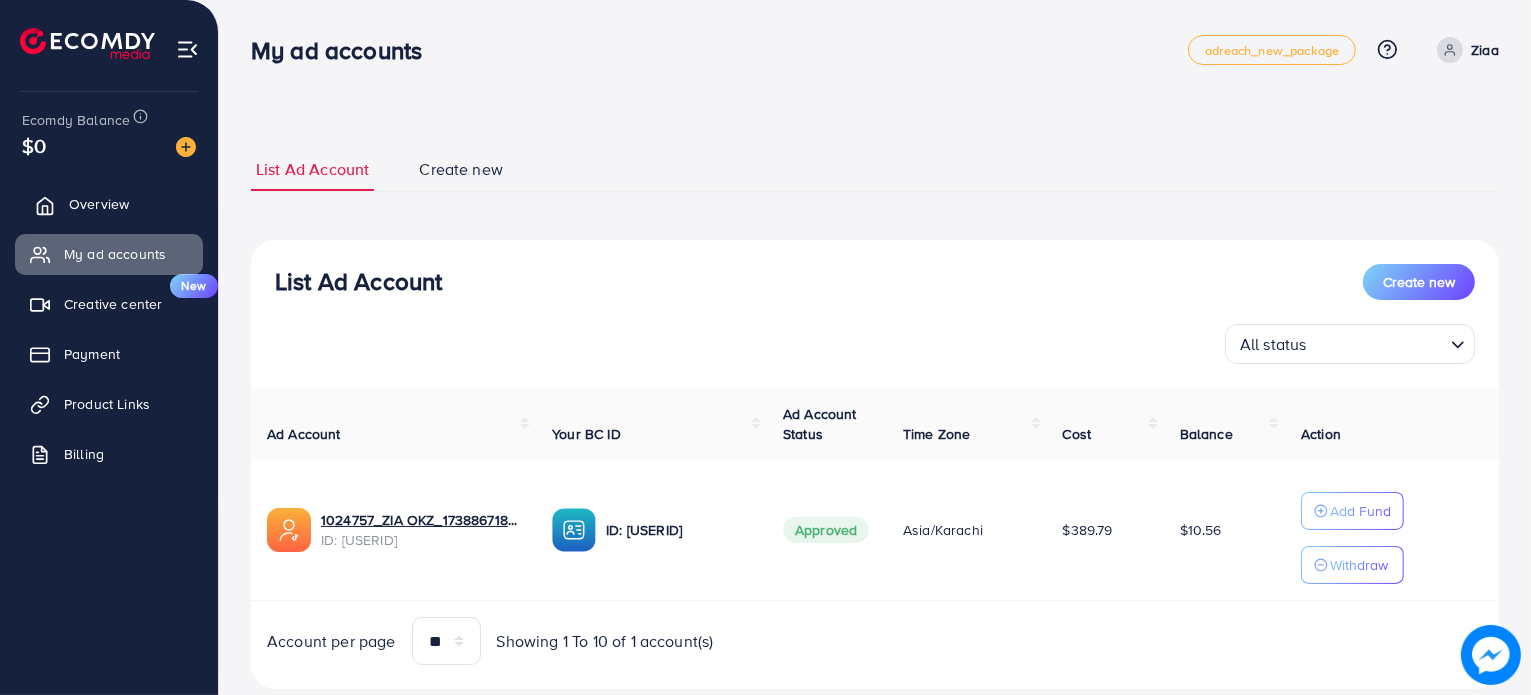 click on "Overview" at bounding box center (109, 204) 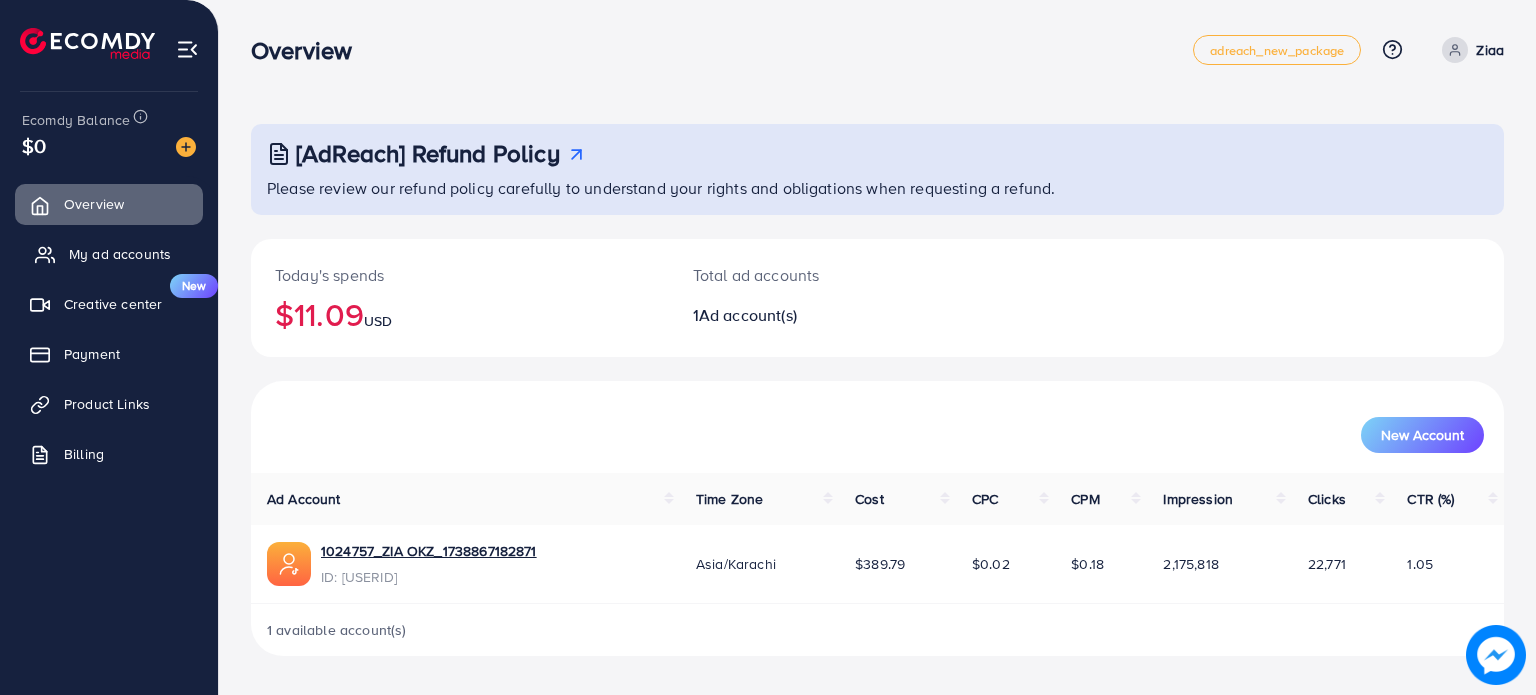 click on "My ad accounts" at bounding box center [120, 254] 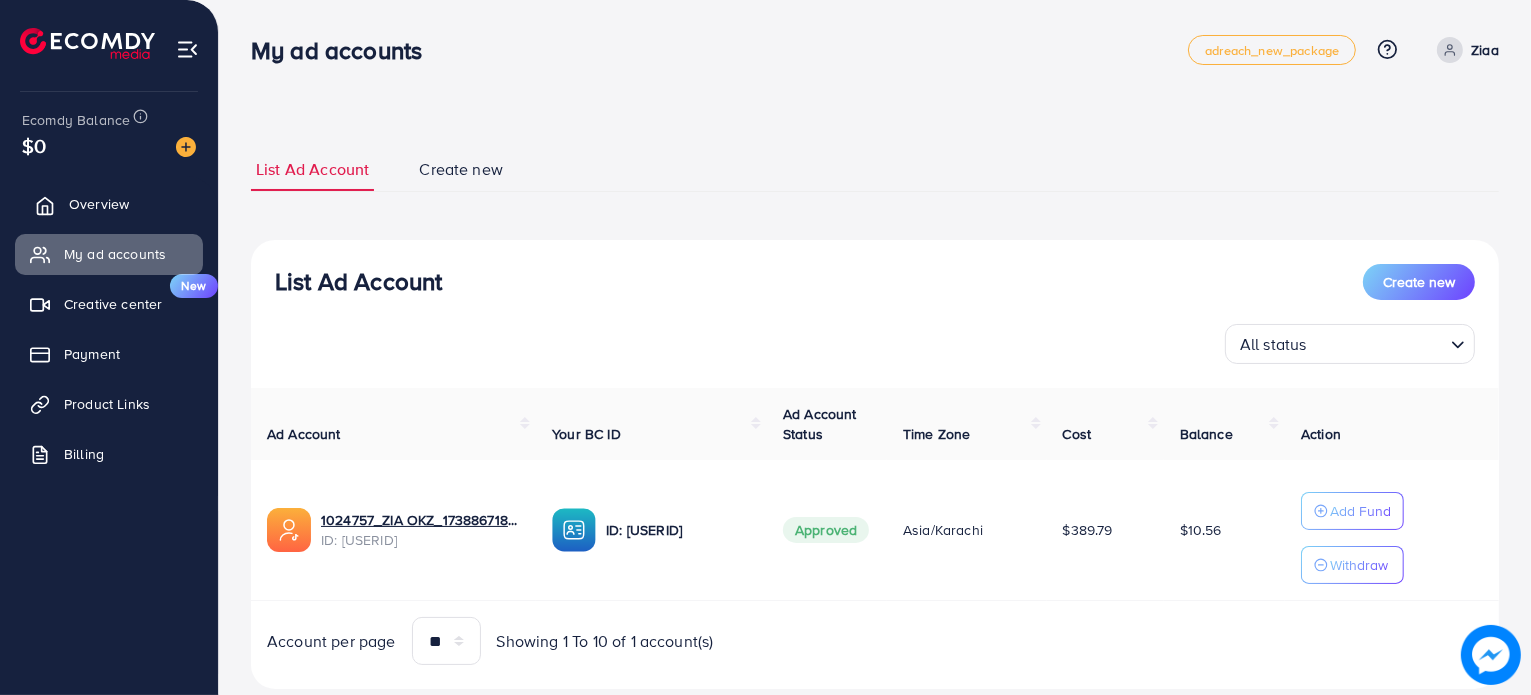 click on "Overview" at bounding box center (99, 204) 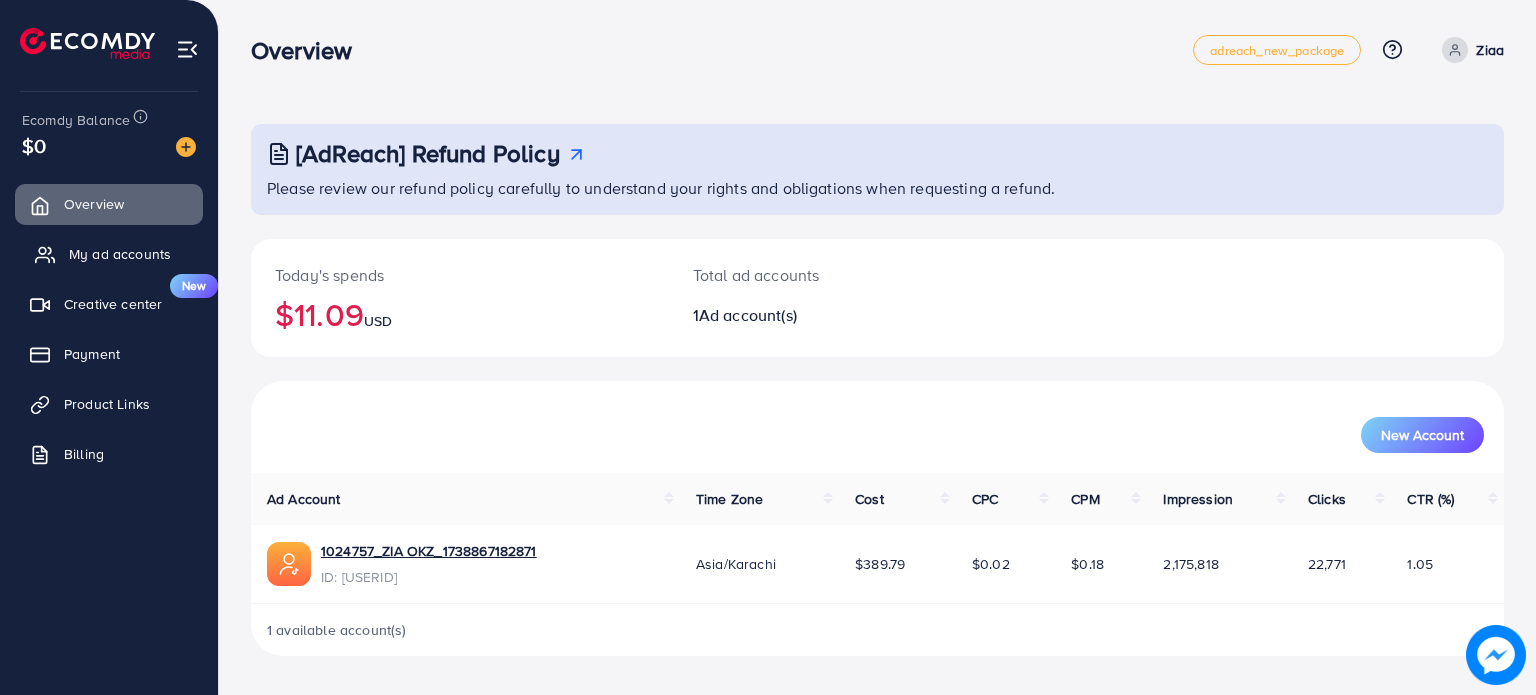 click on "My ad accounts" at bounding box center [120, 254] 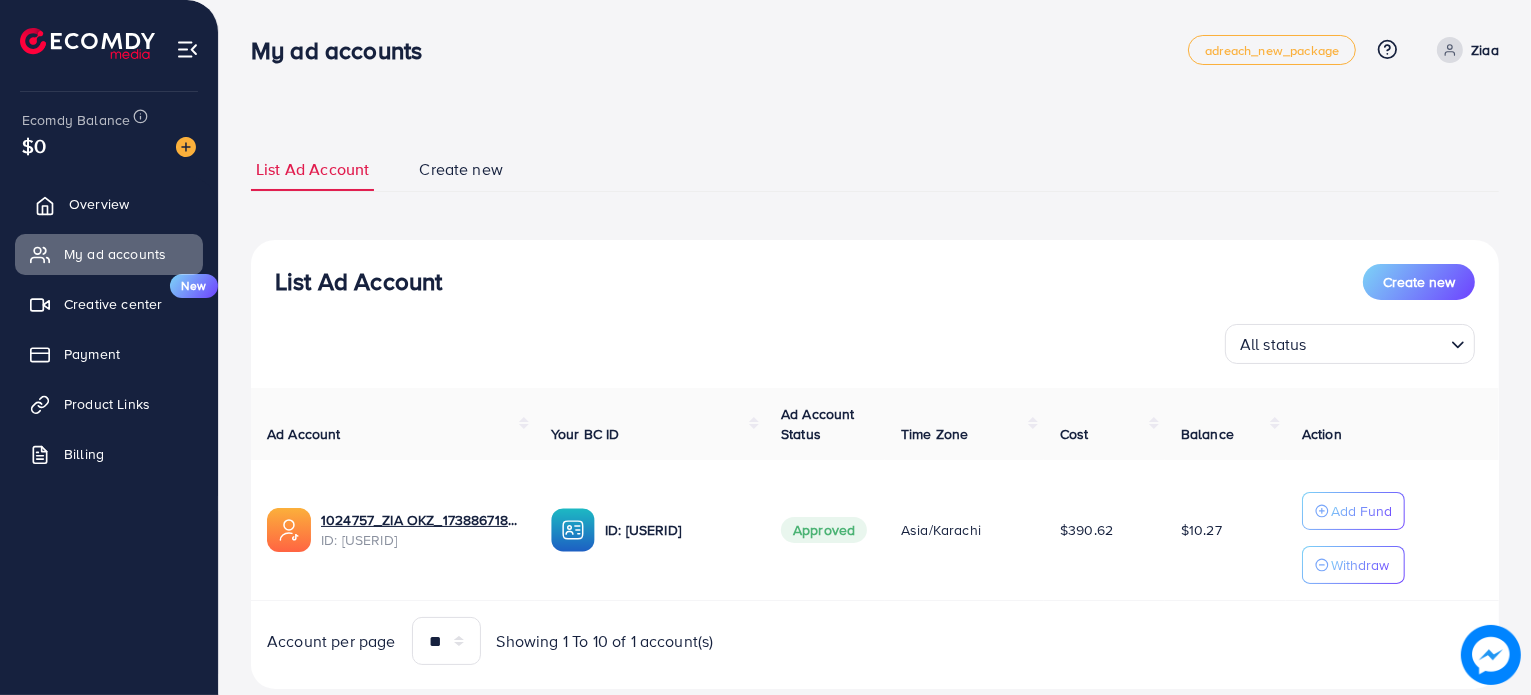 click on "Overview" at bounding box center [99, 204] 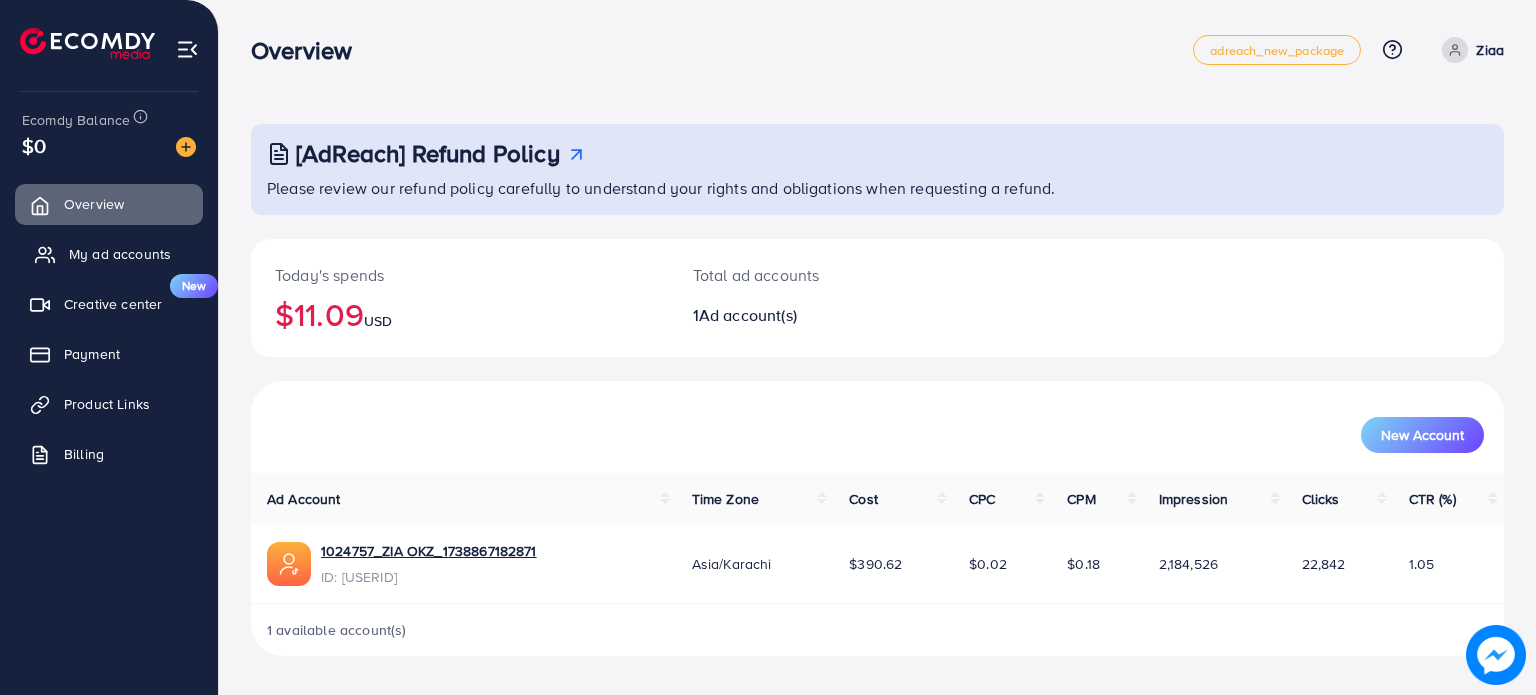click on "My ad accounts" at bounding box center [120, 254] 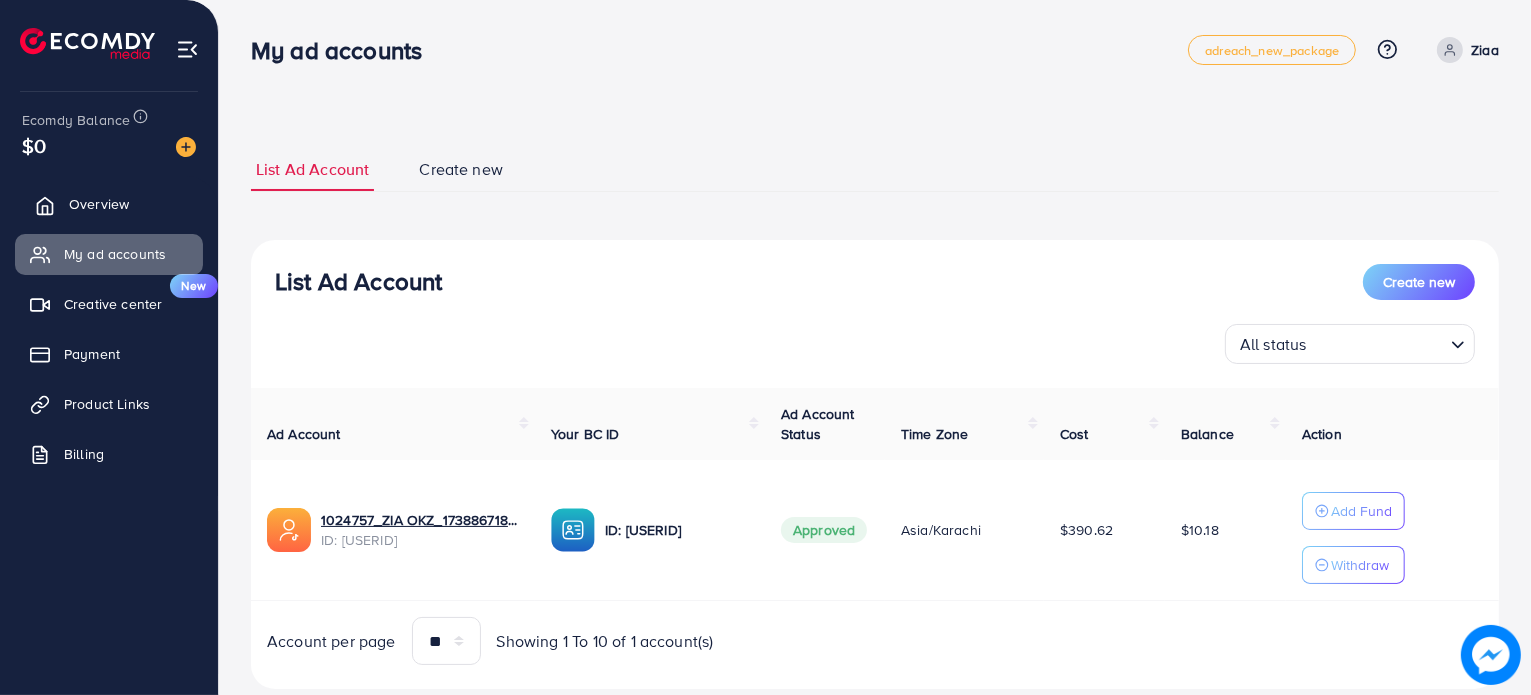 click on "Overview" at bounding box center (99, 204) 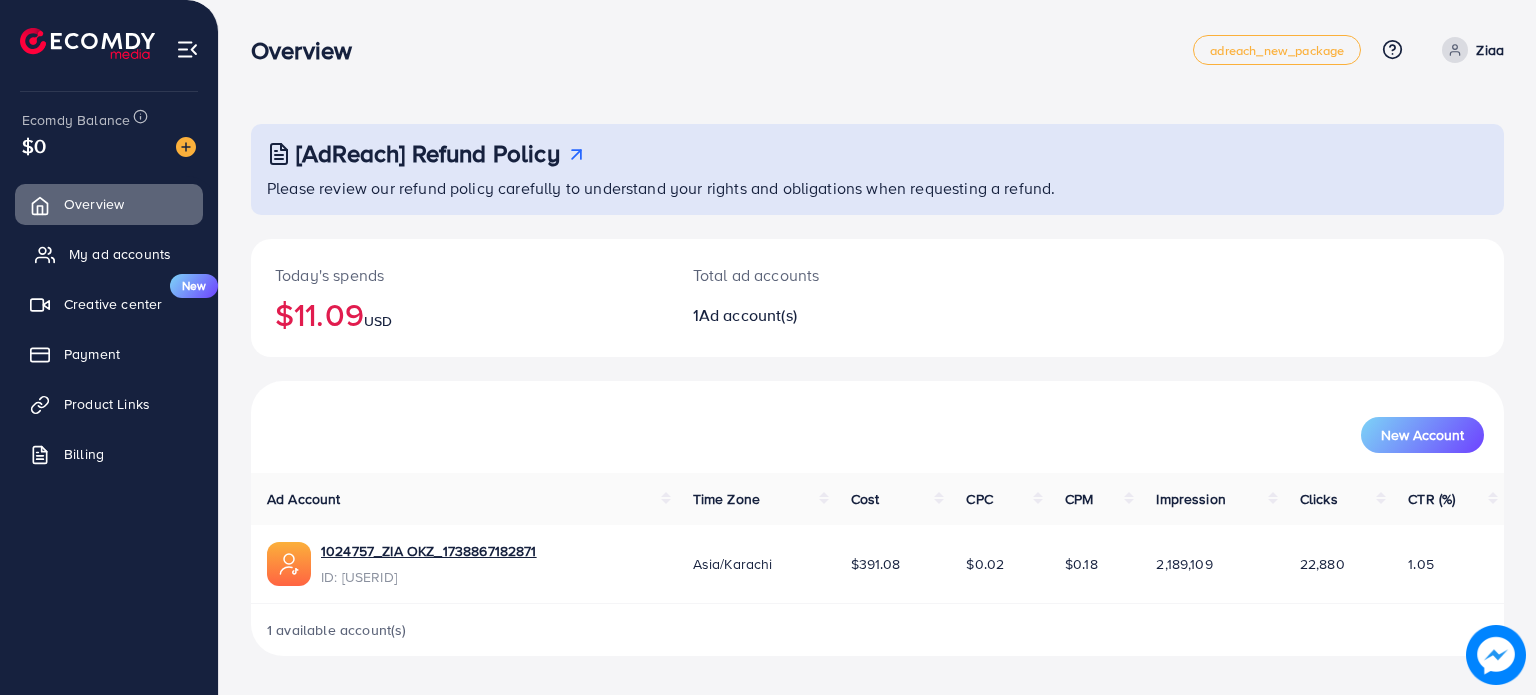 click on "My ad accounts" at bounding box center (120, 254) 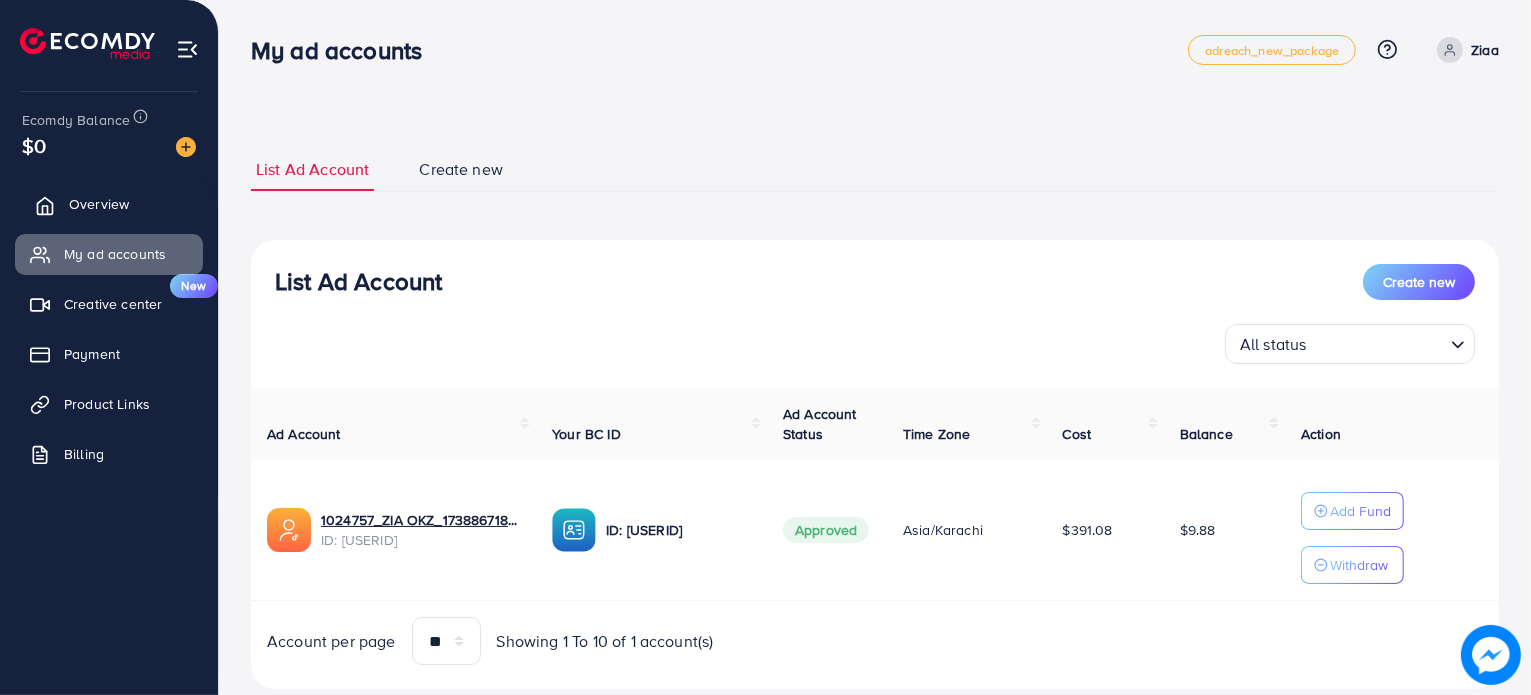 click on "Overview" at bounding box center [99, 204] 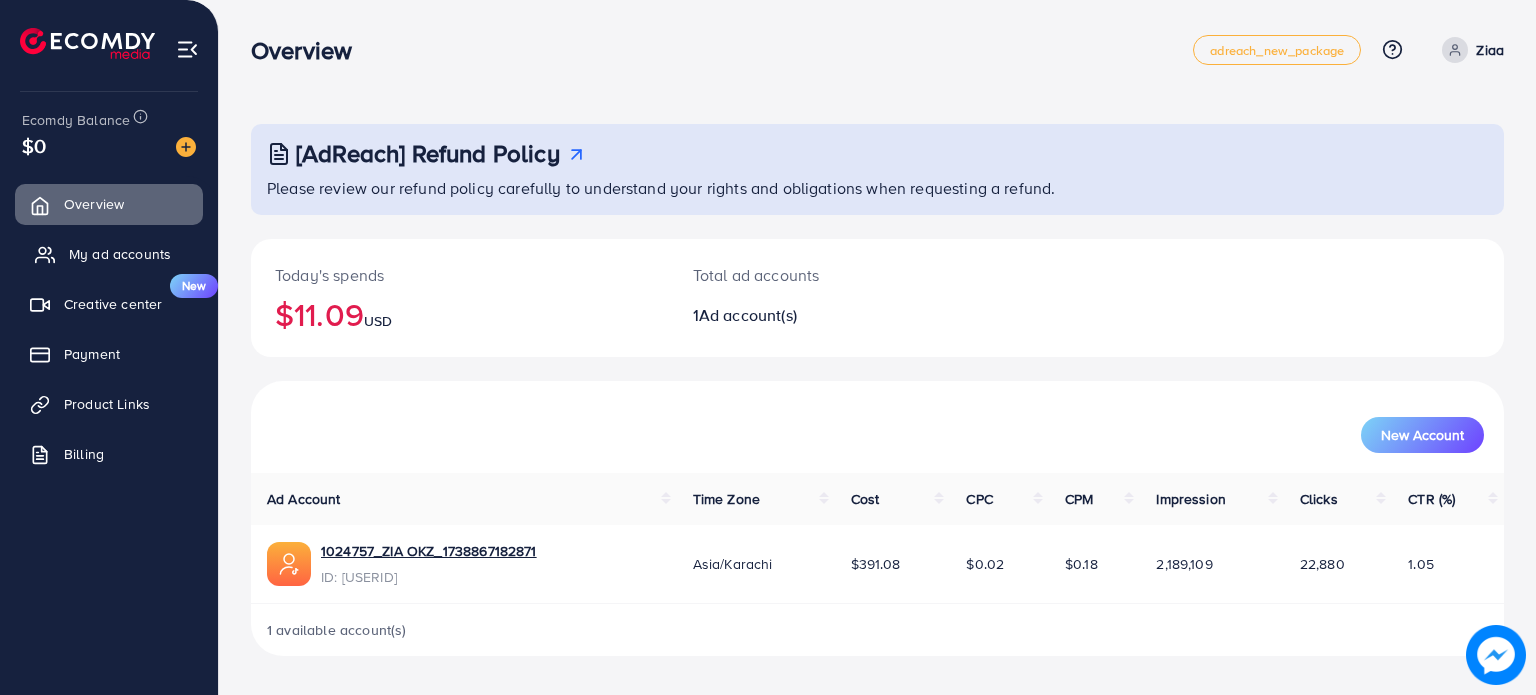click on "My ad accounts" at bounding box center [120, 254] 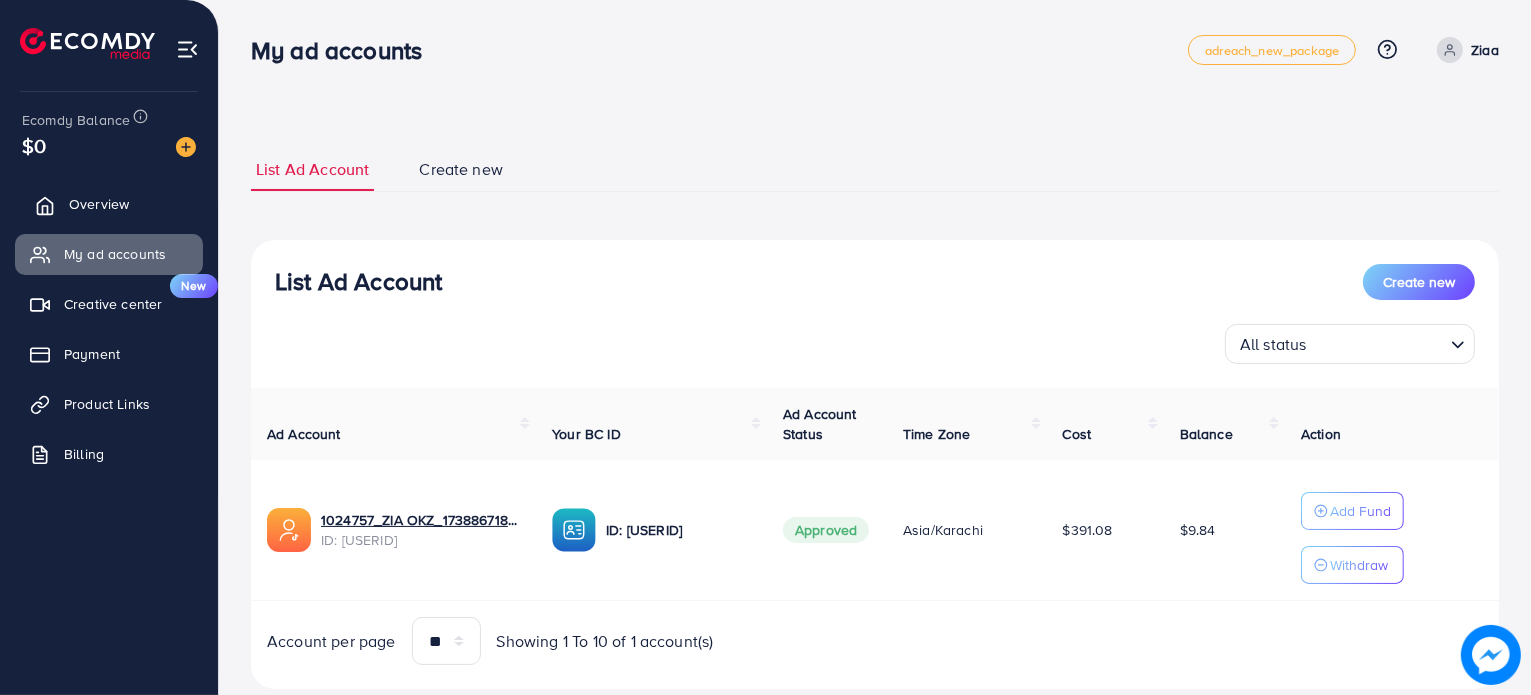 click on "Overview" at bounding box center (109, 204) 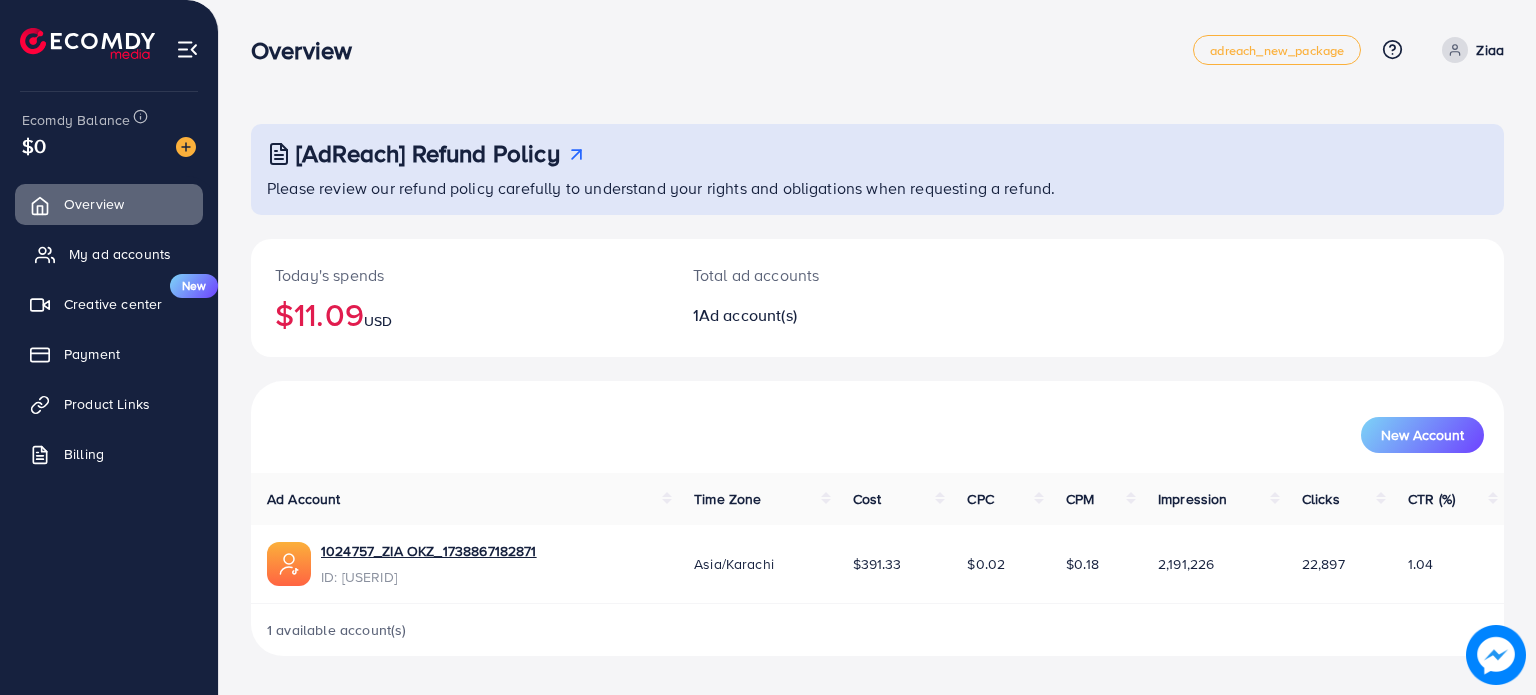 click on "My ad accounts" at bounding box center [120, 254] 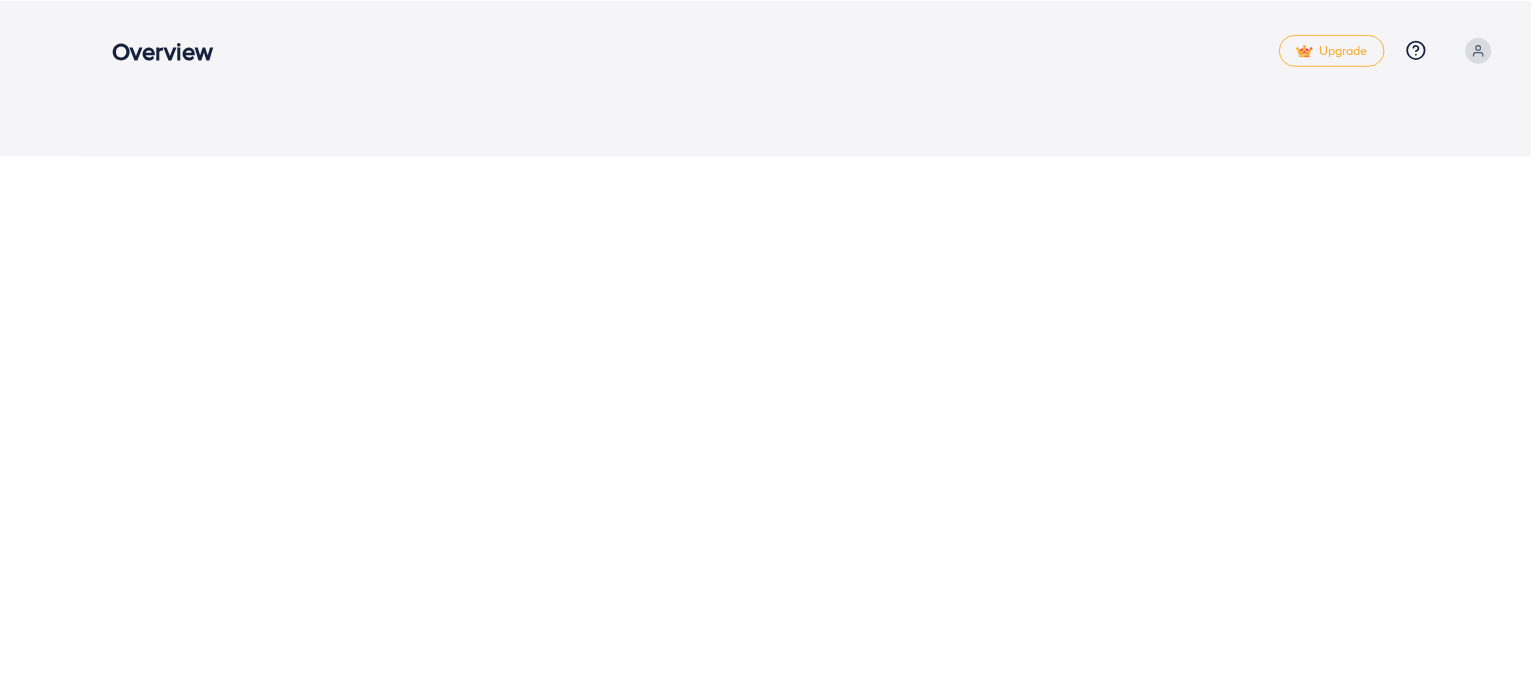 scroll, scrollTop: 0, scrollLeft: 0, axis: both 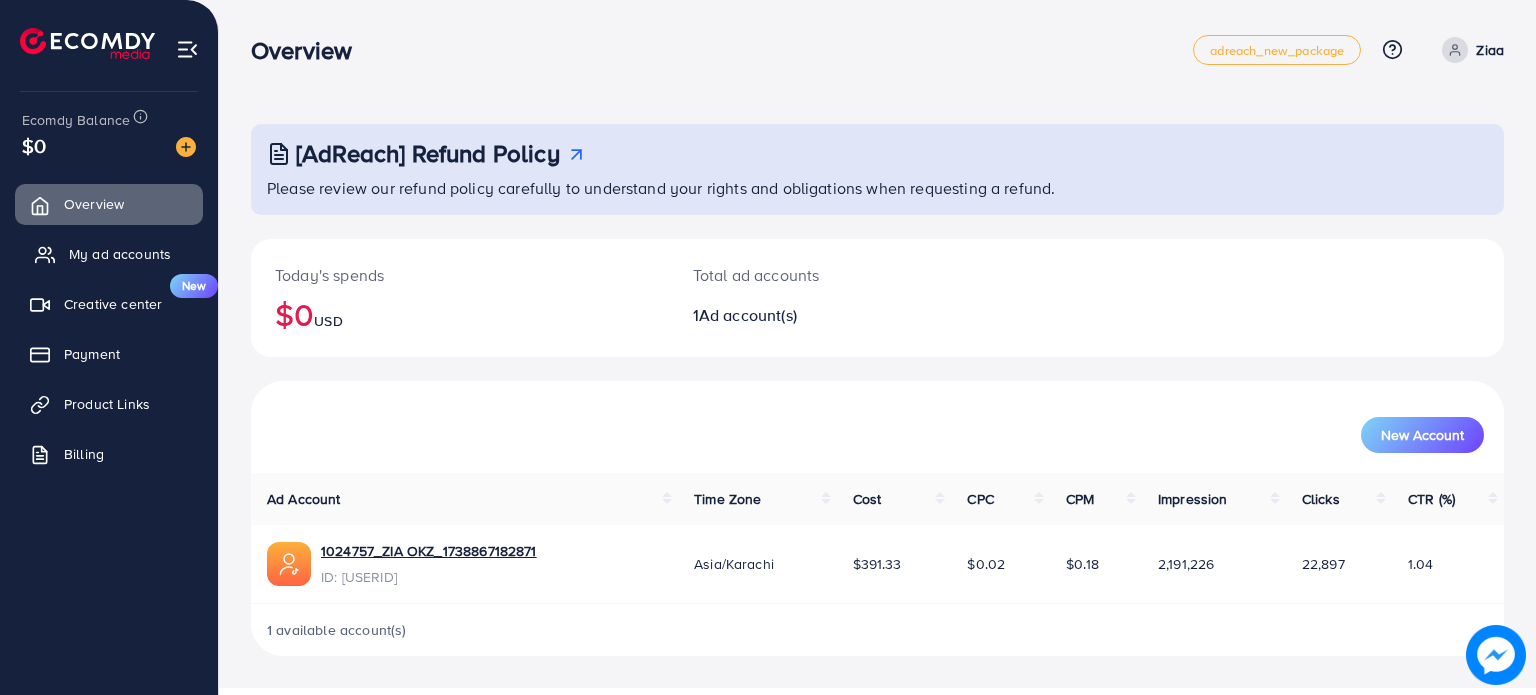 click on "My ad accounts" at bounding box center (109, 254) 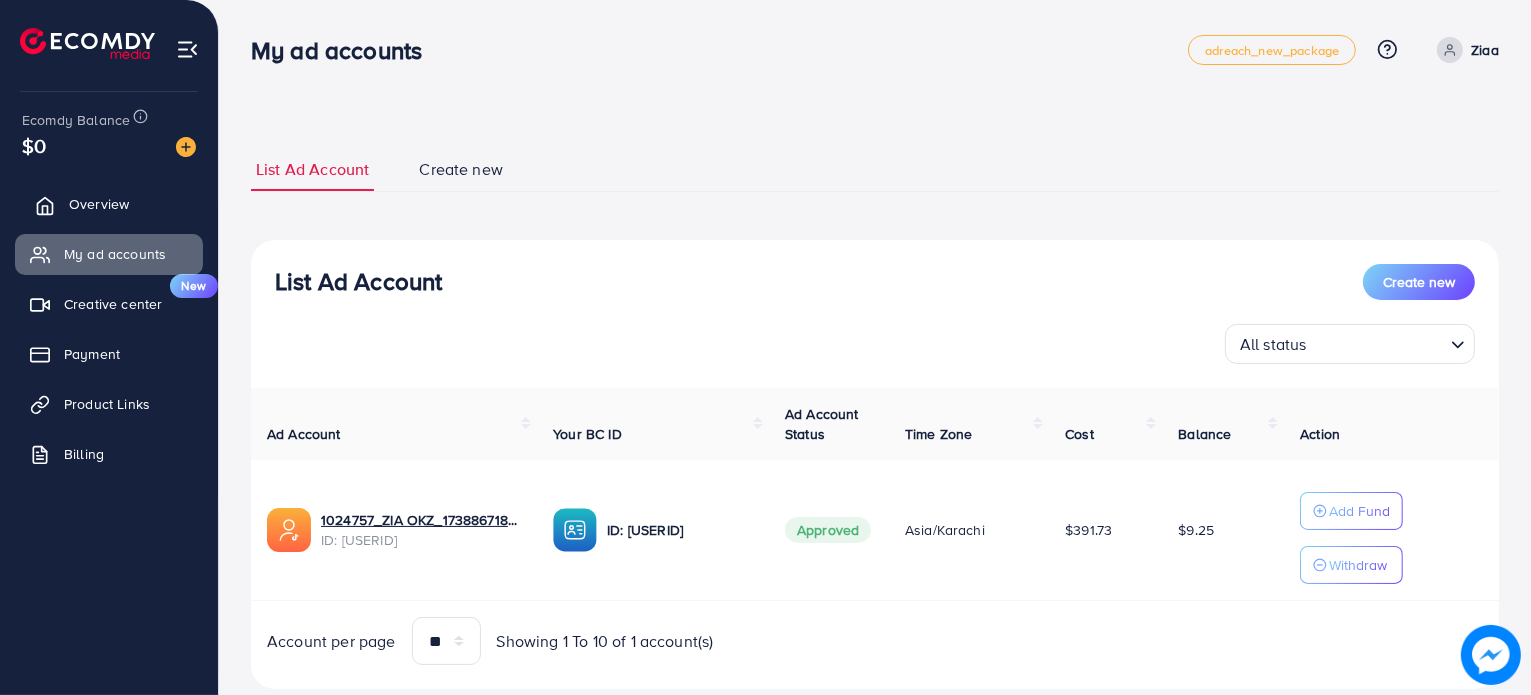click on "Overview My ad accounts Creative center  New  Payment Product Links Billing" at bounding box center (109, 335) 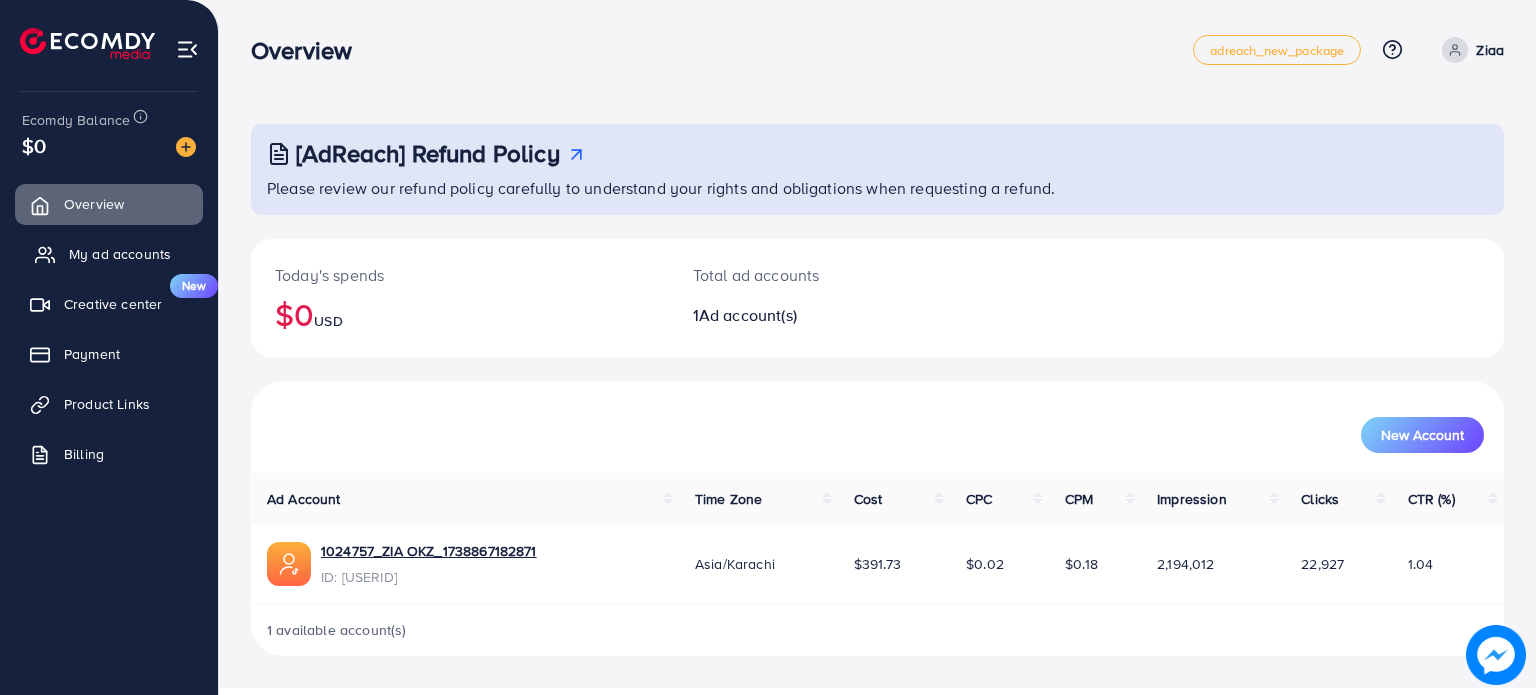 click on "My ad accounts" at bounding box center [120, 254] 